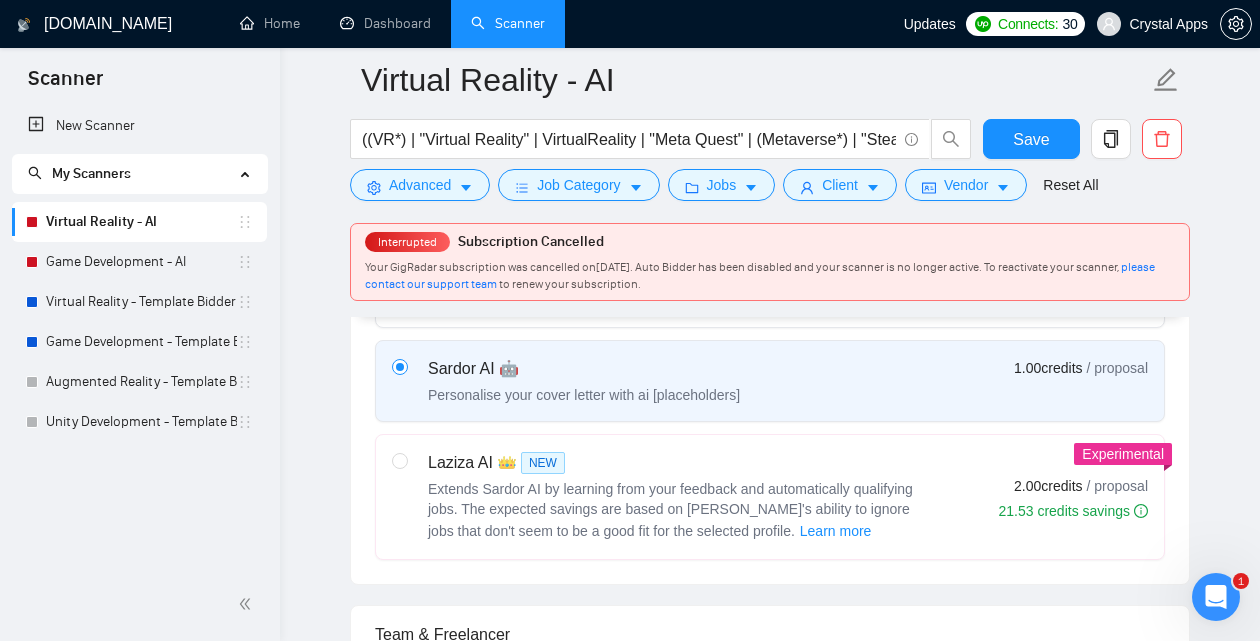 scroll, scrollTop: 0, scrollLeft: 0, axis: both 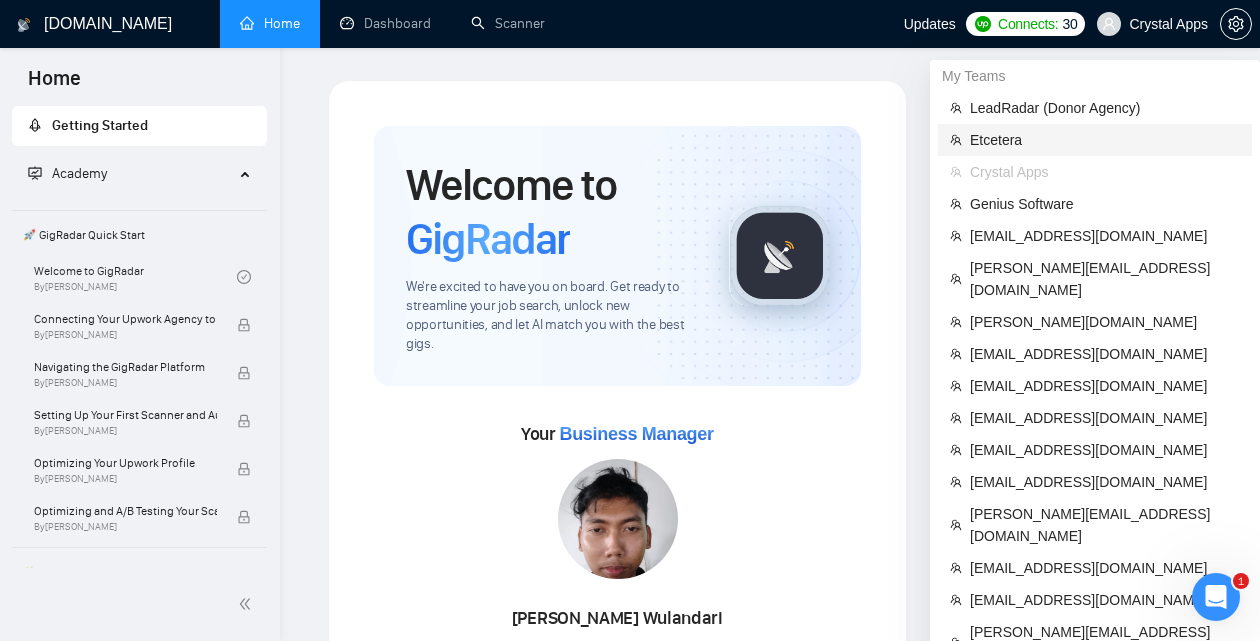 click on "Etcetera" at bounding box center (1105, 140) 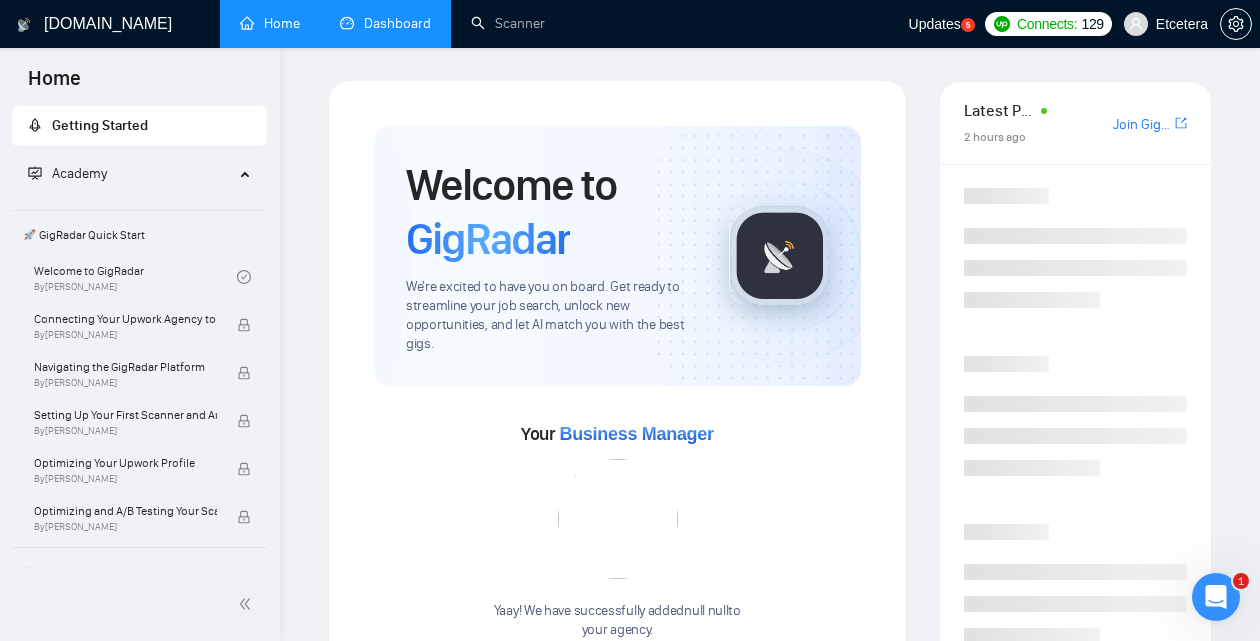 click on "Dashboard" at bounding box center [385, 23] 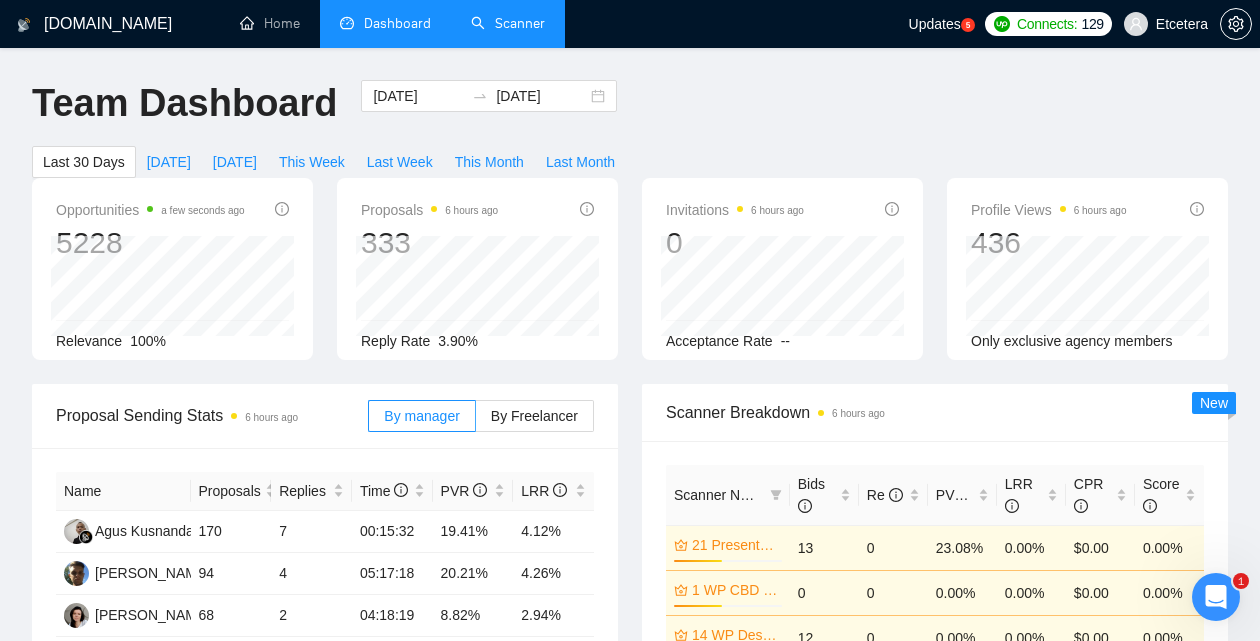 click on "Scanner" at bounding box center (508, 23) 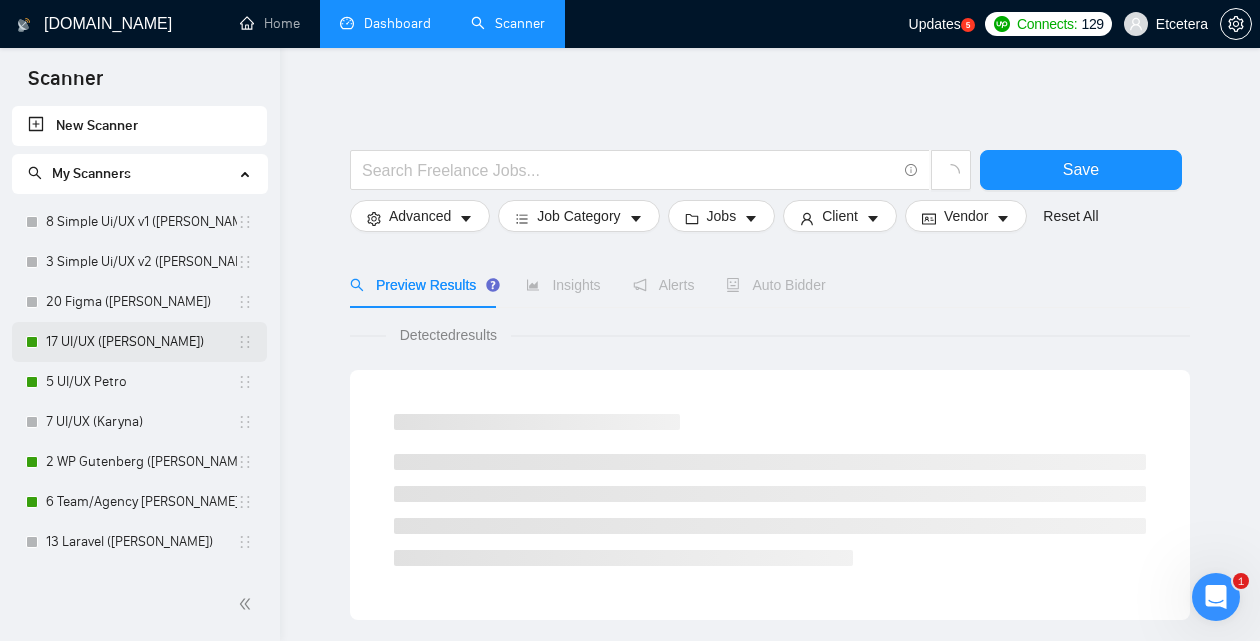click on "17 UI/UX (Polina)" at bounding box center (141, 342) 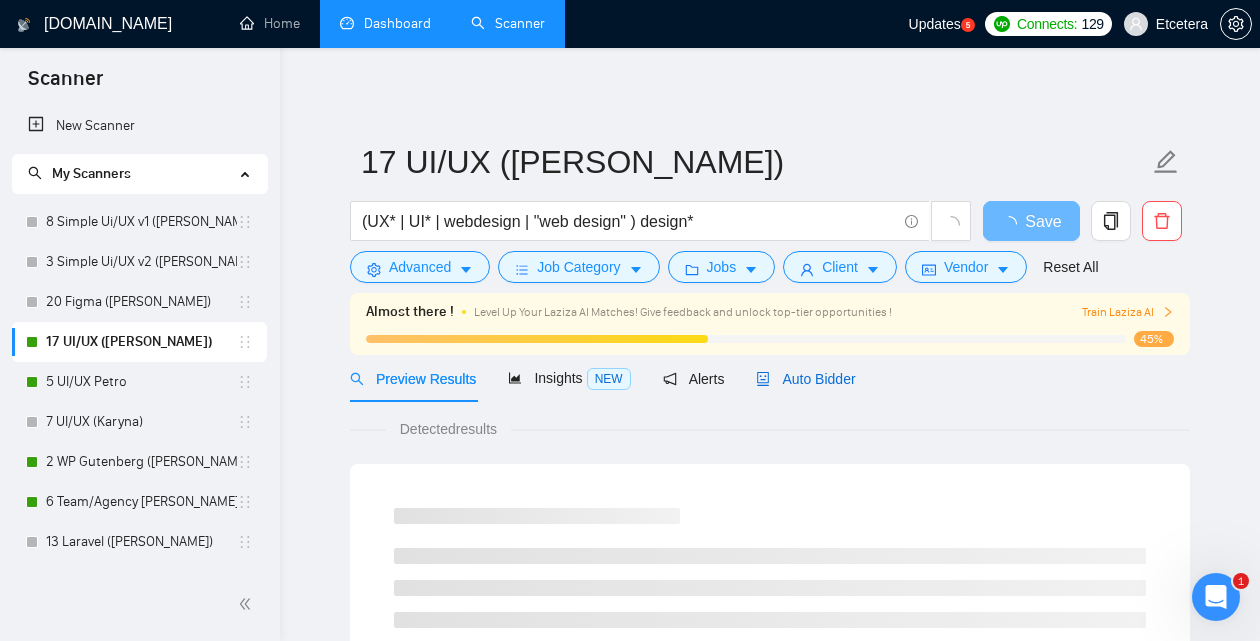 click on "Auto Bidder" at bounding box center [805, 379] 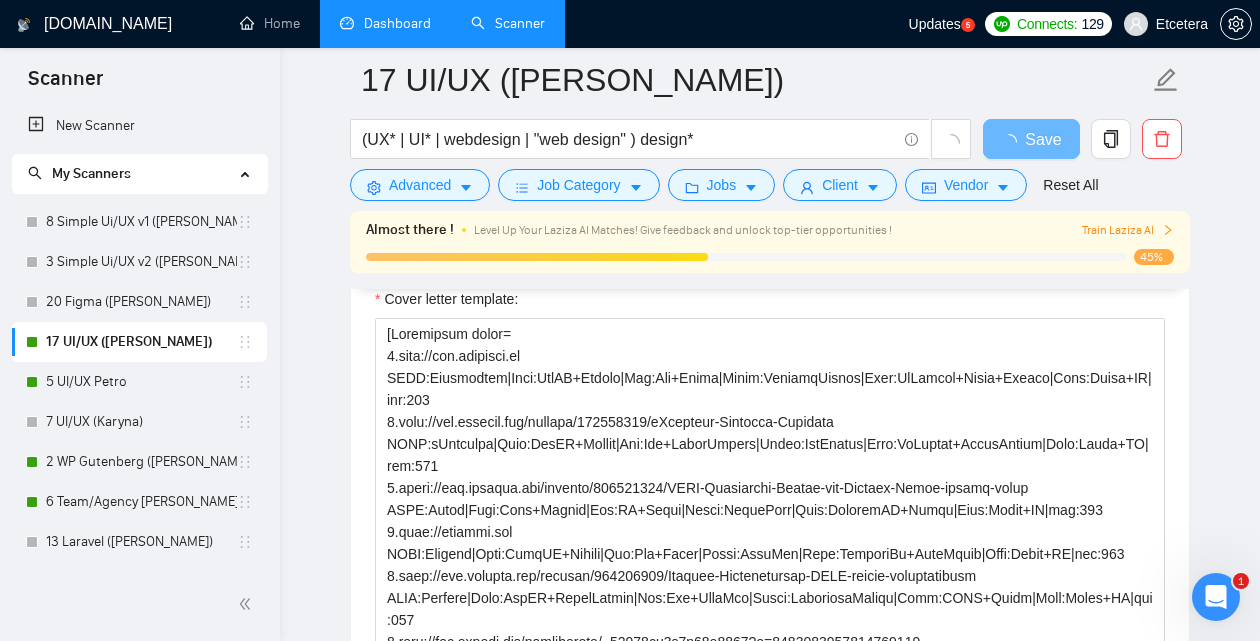 scroll, scrollTop: 1910, scrollLeft: 0, axis: vertical 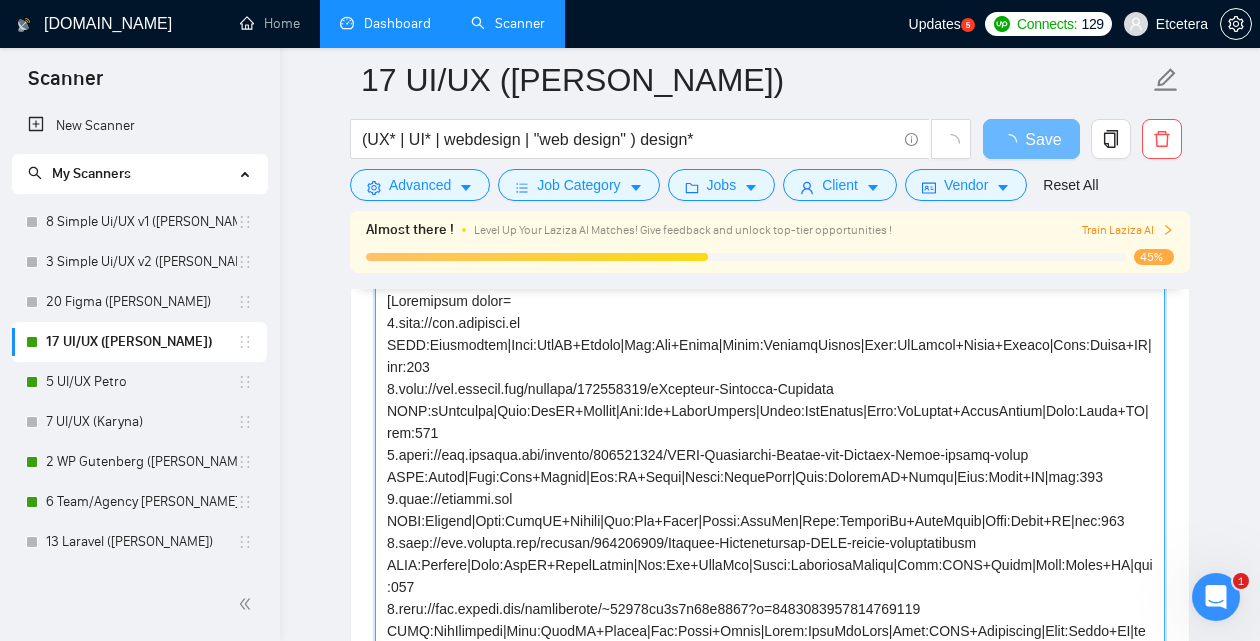 drag, startPoint x: 436, startPoint y: 578, endPoint x: 364, endPoint y: 311, distance: 276.5375 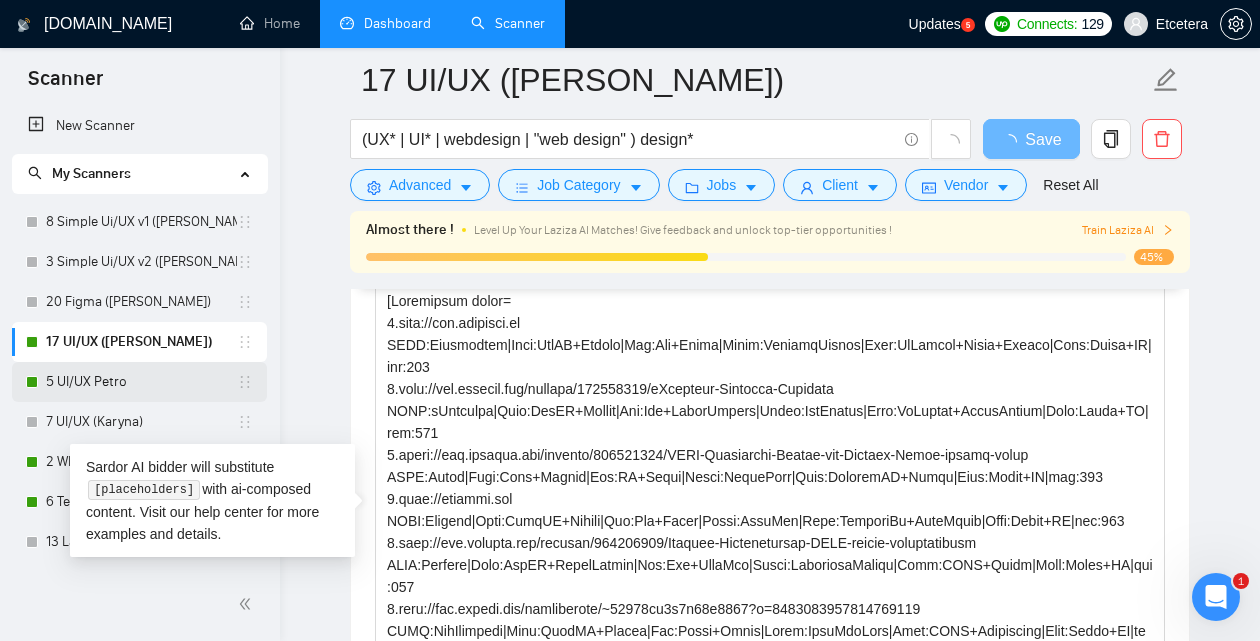 click on "5 UI/UX Petro" at bounding box center [141, 382] 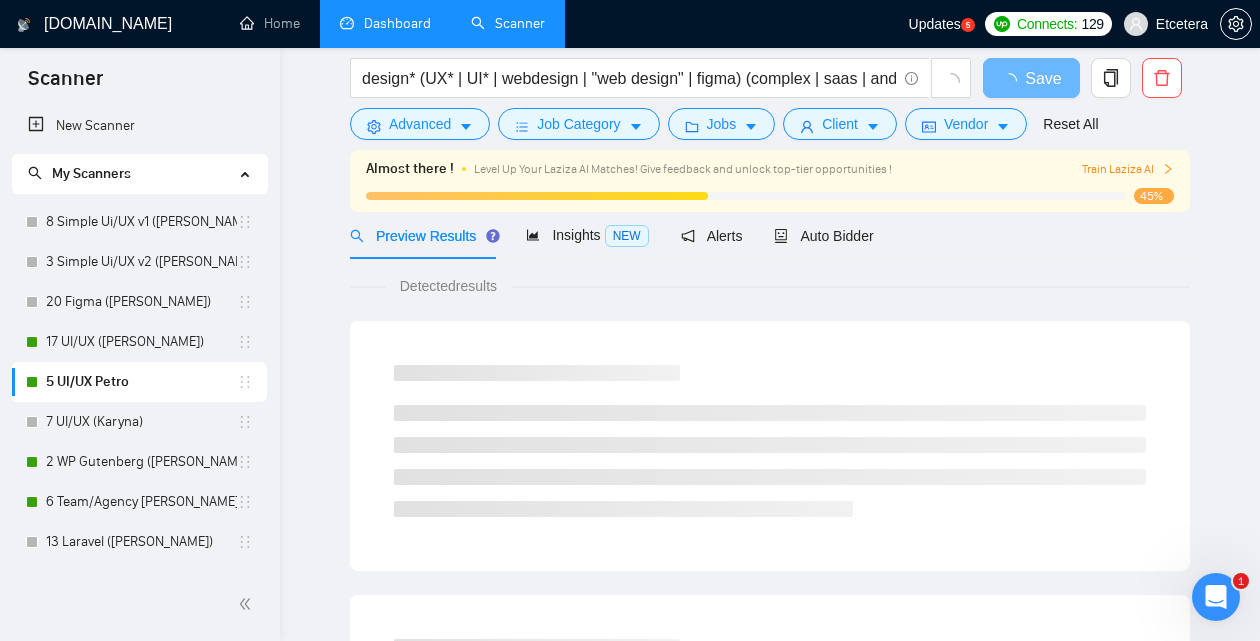 scroll, scrollTop: 0, scrollLeft: 0, axis: both 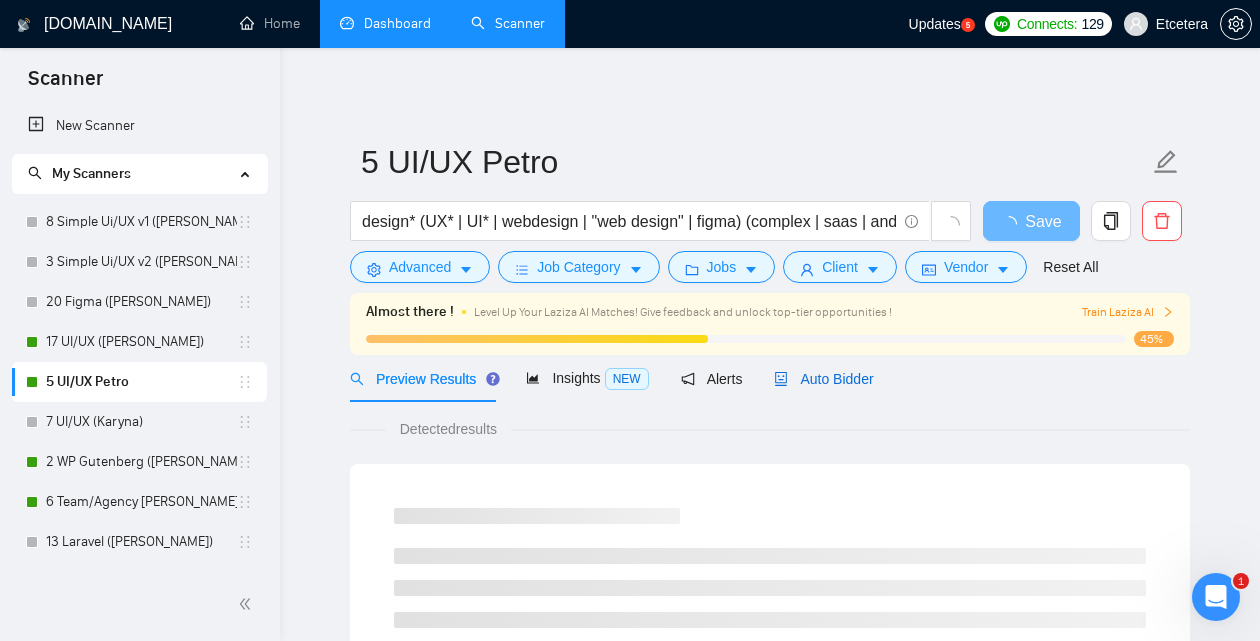 click on "Auto Bidder" at bounding box center [823, 379] 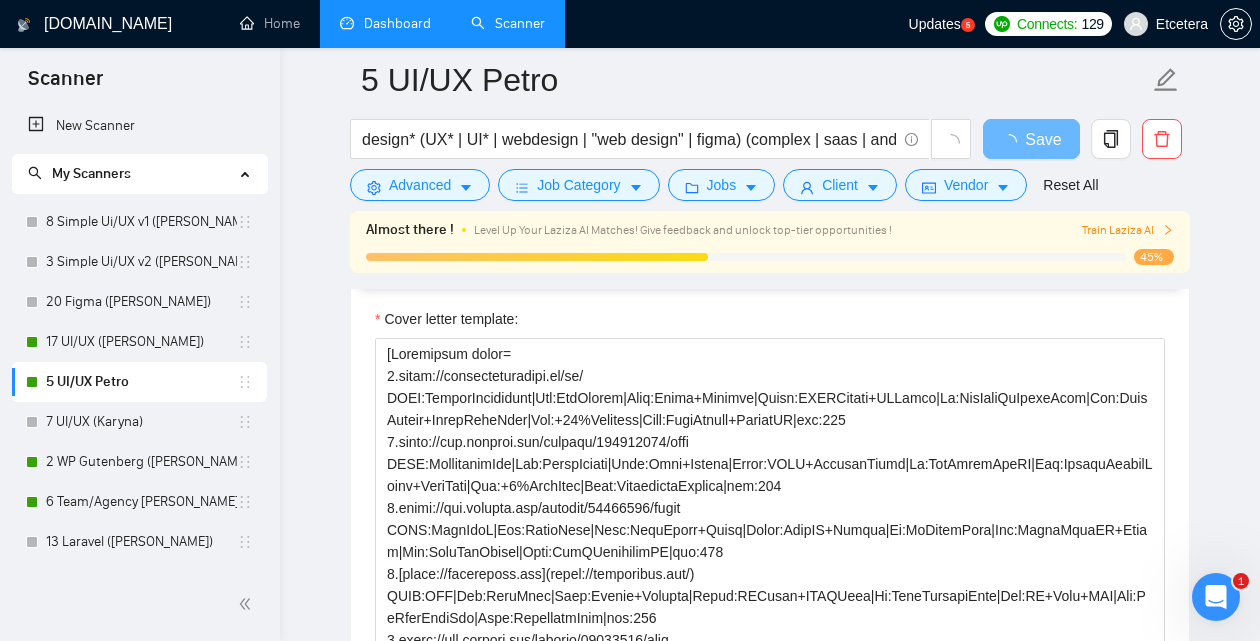 scroll, scrollTop: 1702, scrollLeft: 0, axis: vertical 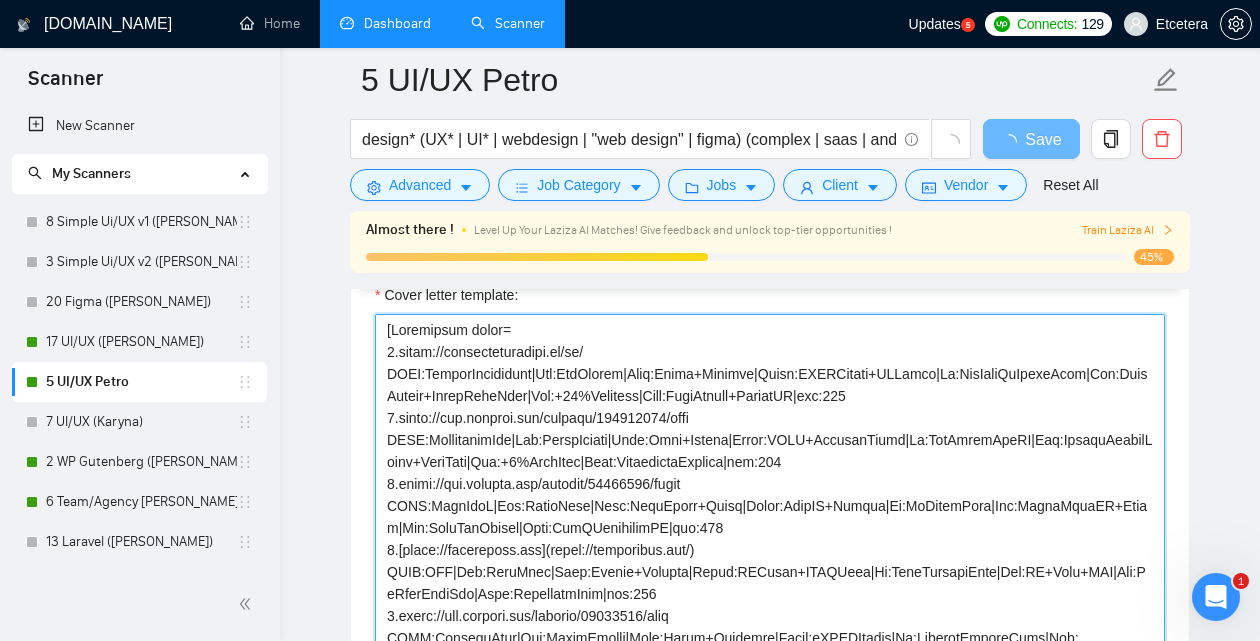 drag, startPoint x: 415, startPoint y: 603, endPoint x: 380, endPoint y: 337, distance: 268.29276 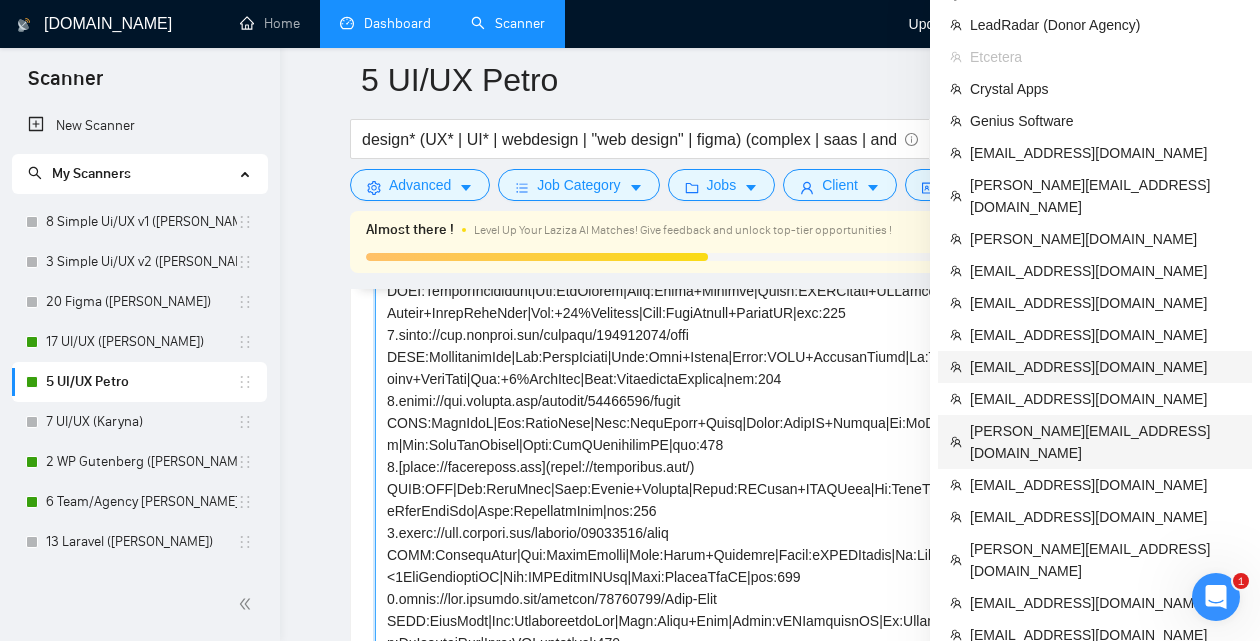 scroll, scrollTop: 1989, scrollLeft: 0, axis: vertical 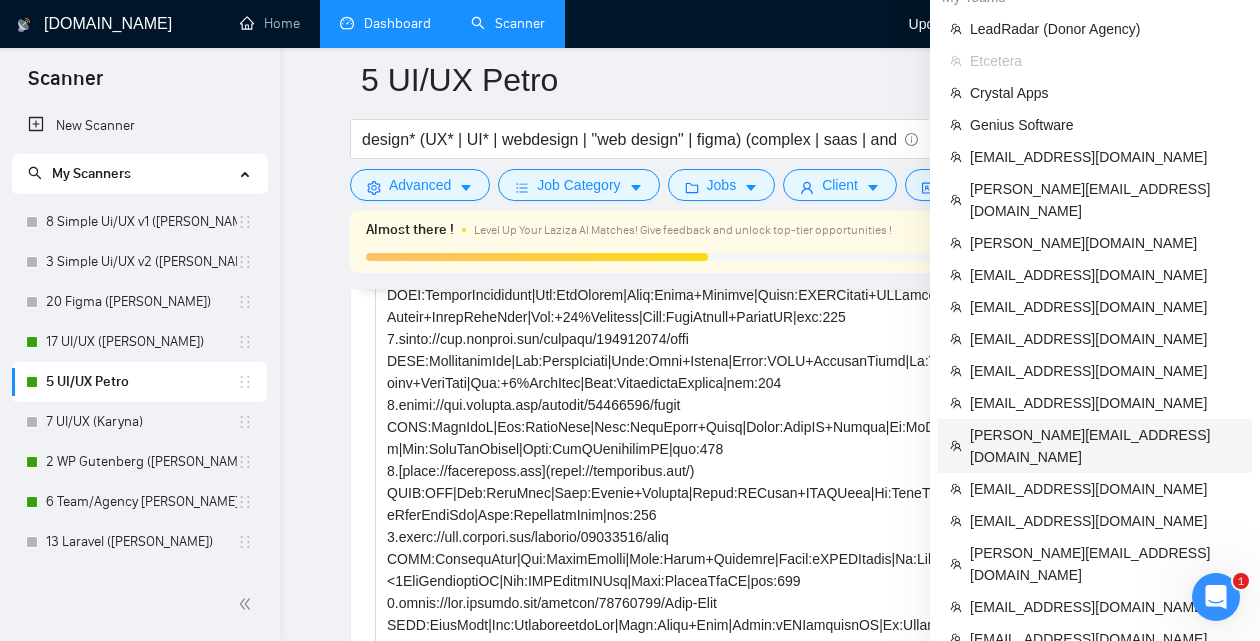 click on "[PERSON_NAME][EMAIL_ADDRESS][DOMAIN_NAME]" at bounding box center [1105, 446] 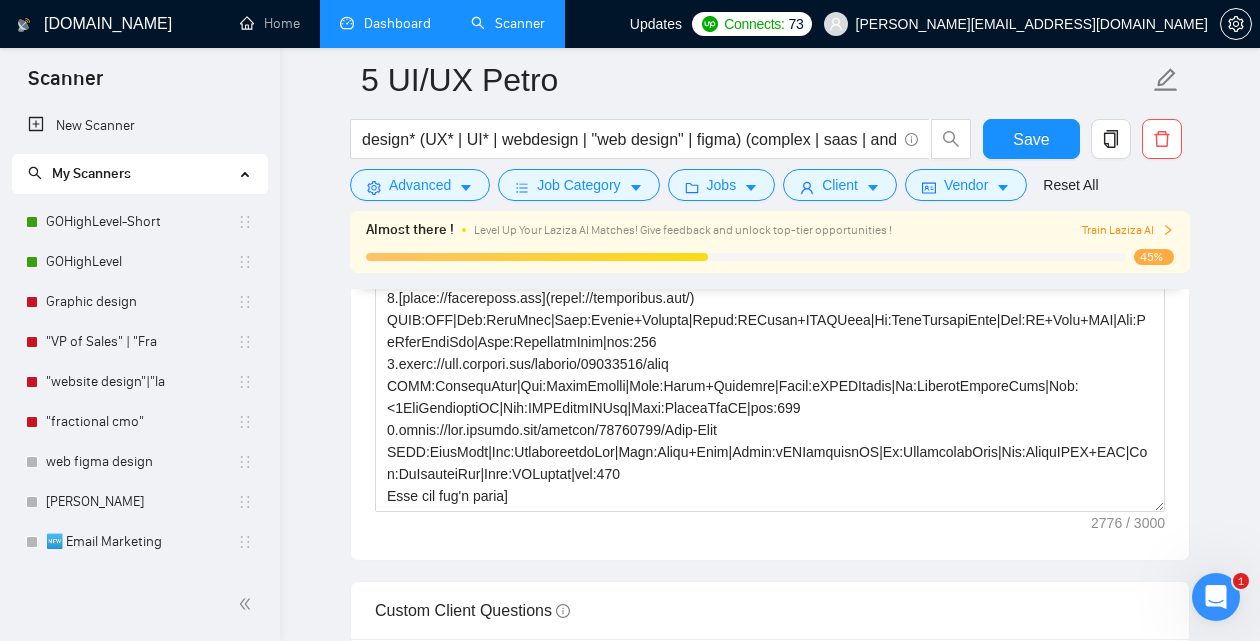 scroll, scrollTop: 1342, scrollLeft: 0, axis: vertical 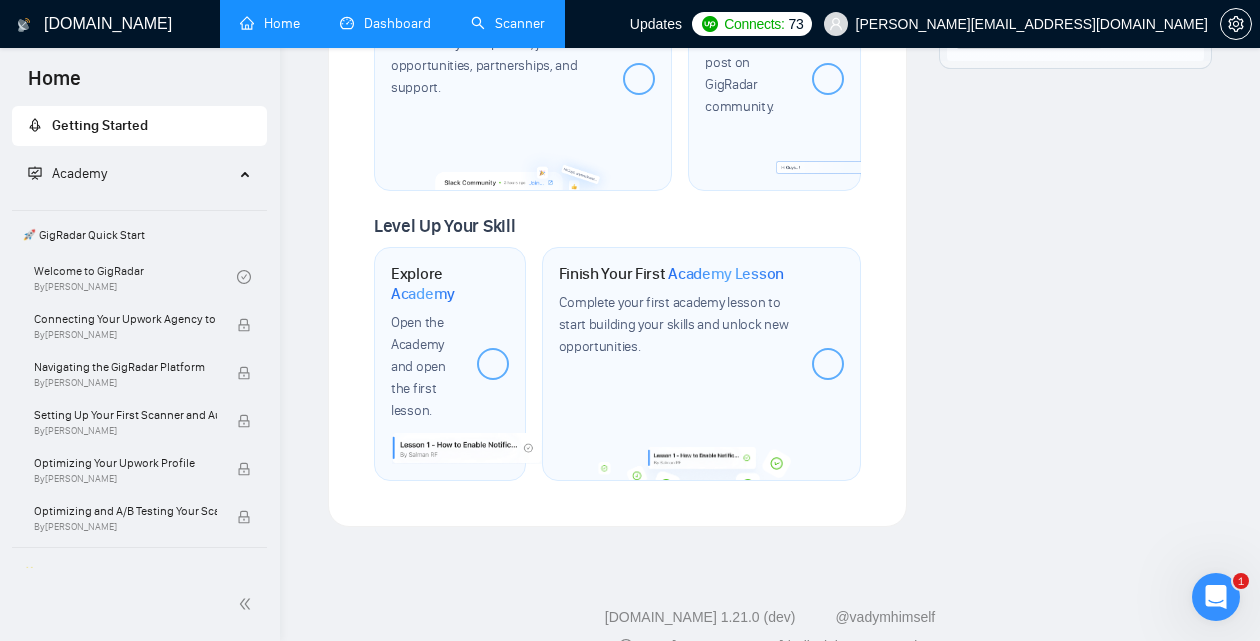 click on "Scanner" at bounding box center [508, 23] 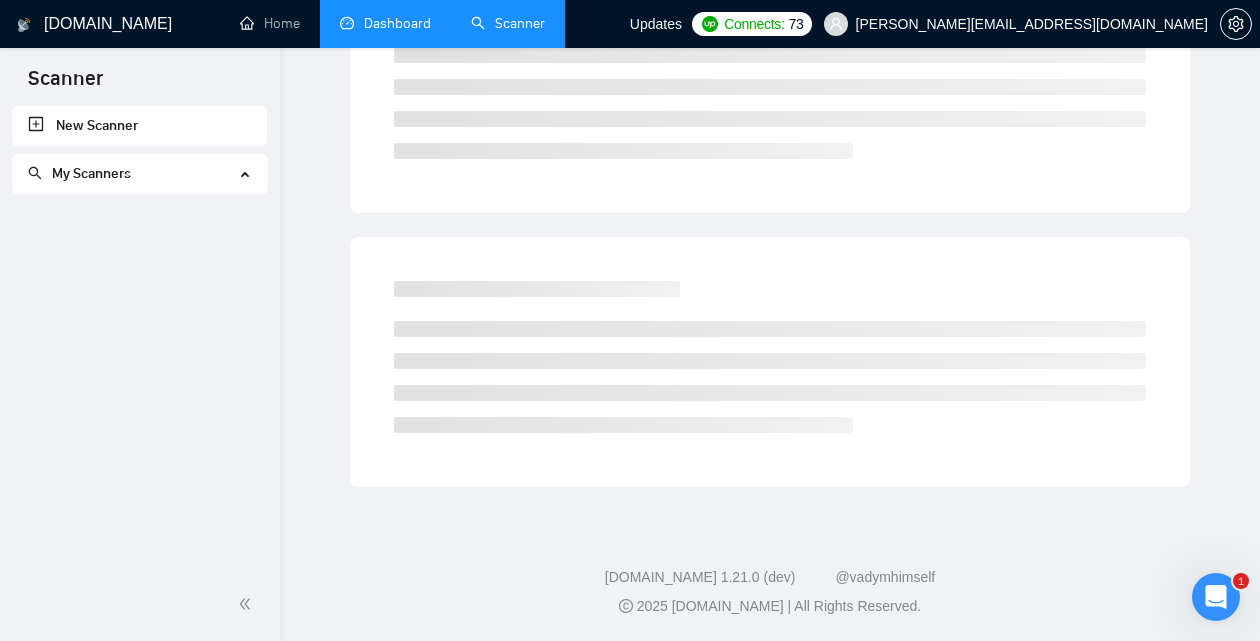 scroll, scrollTop: 0, scrollLeft: 0, axis: both 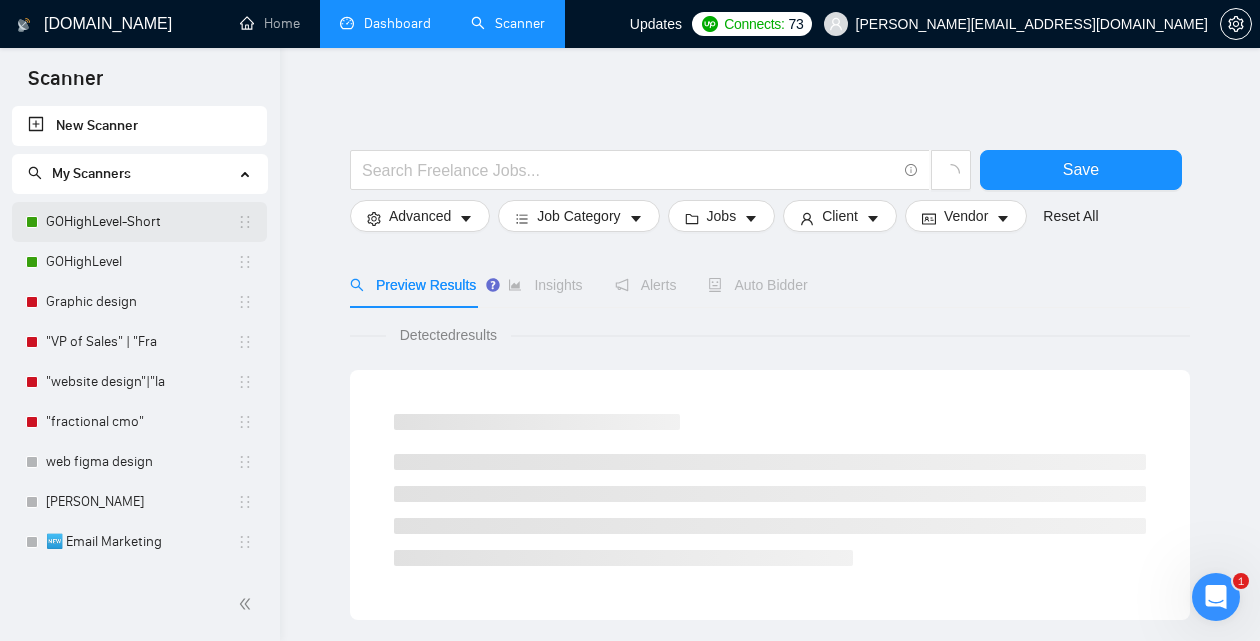 click on "GOHighLevel-Short" at bounding box center (141, 222) 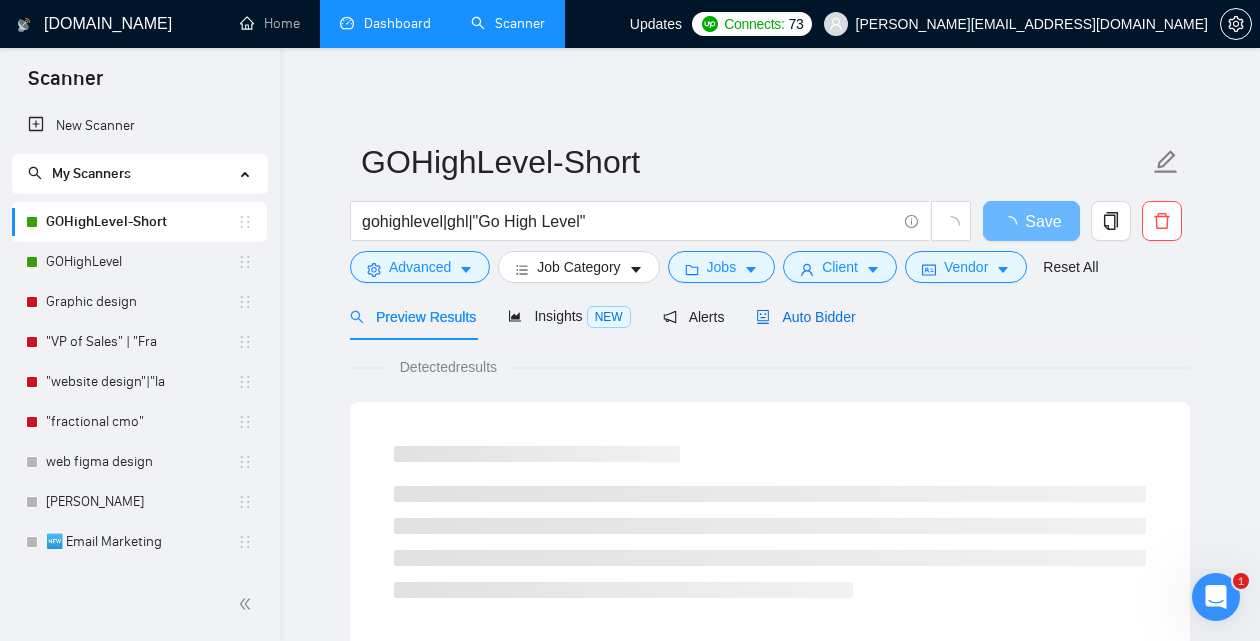 click on "Auto Bidder" at bounding box center [805, 317] 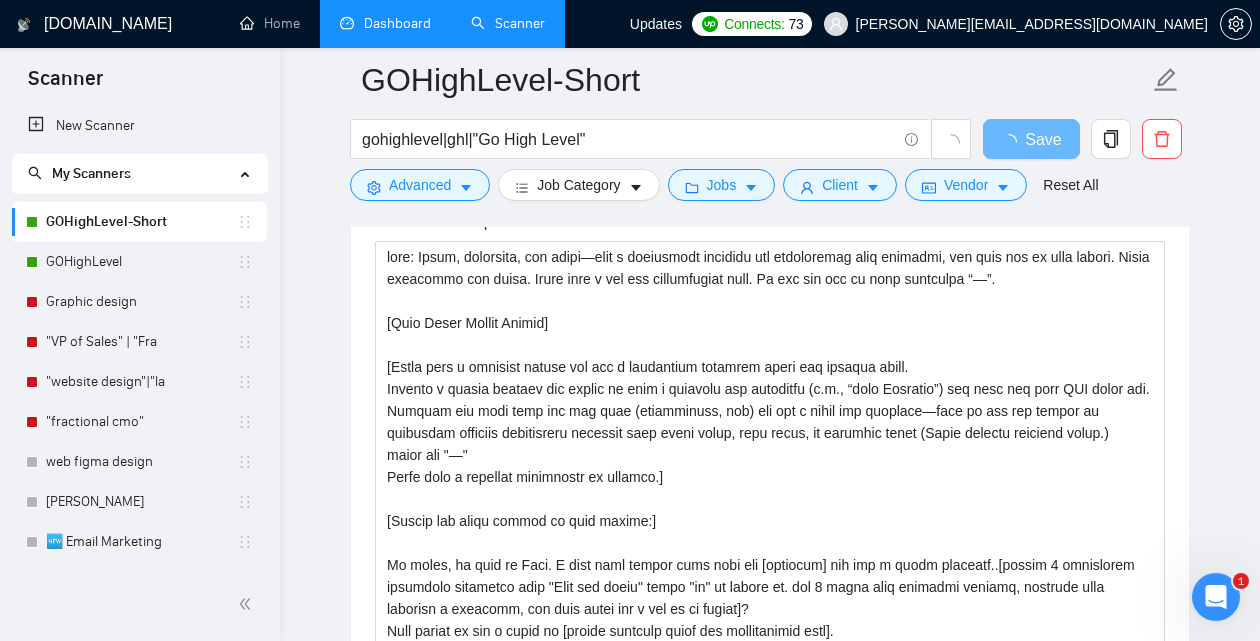 scroll, scrollTop: 1461, scrollLeft: 0, axis: vertical 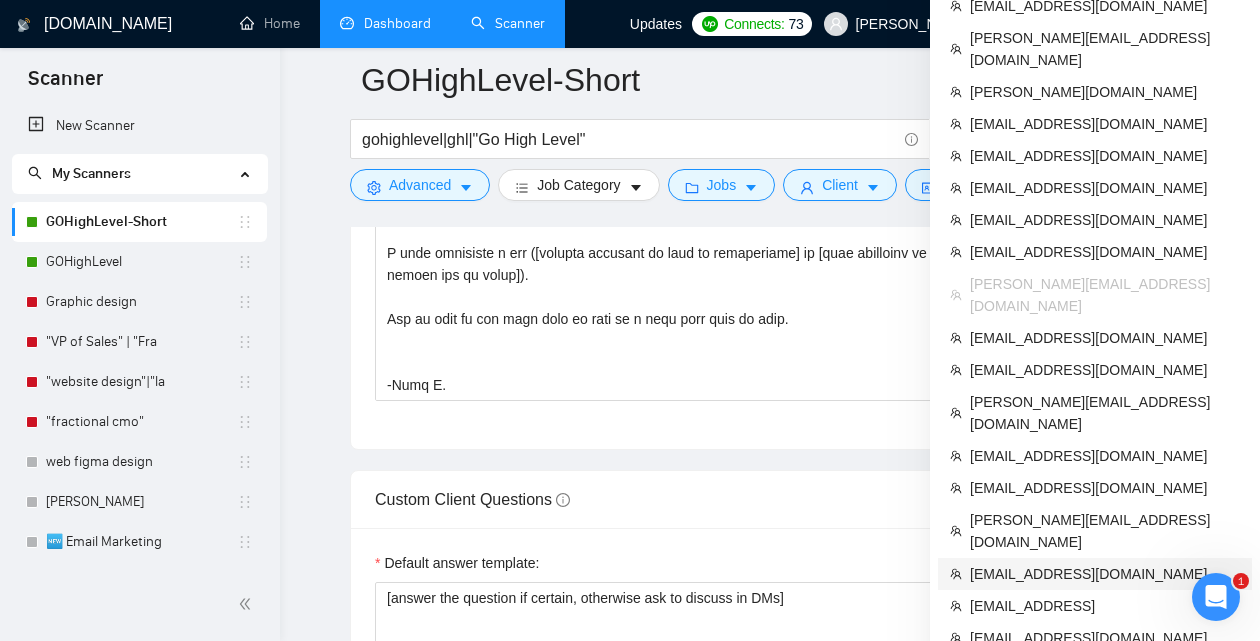 click on "[EMAIL_ADDRESS][DOMAIN_NAME]" at bounding box center [1105, 574] 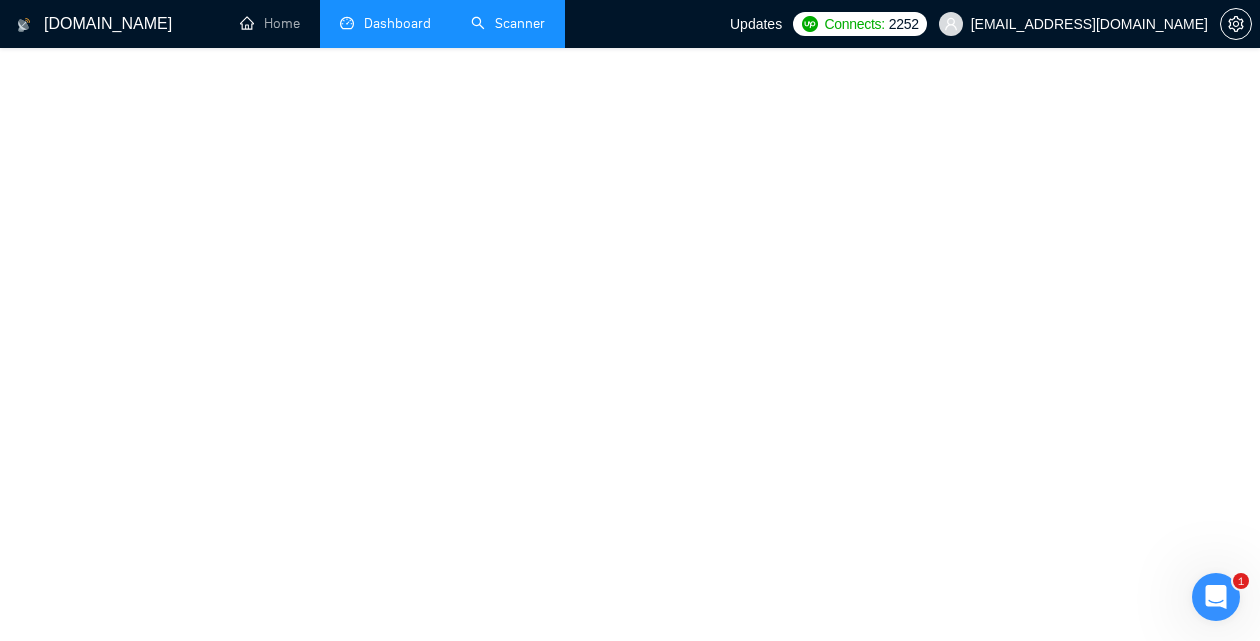 scroll, scrollTop: 1342, scrollLeft: 0, axis: vertical 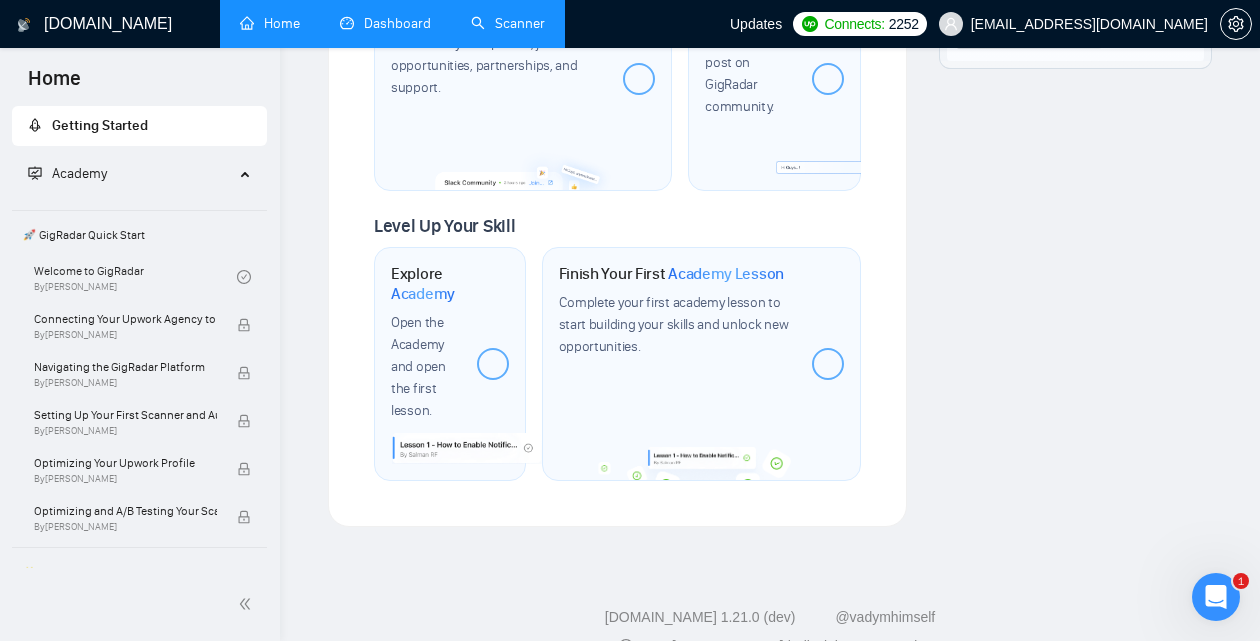 click on "Scanner" at bounding box center (508, 23) 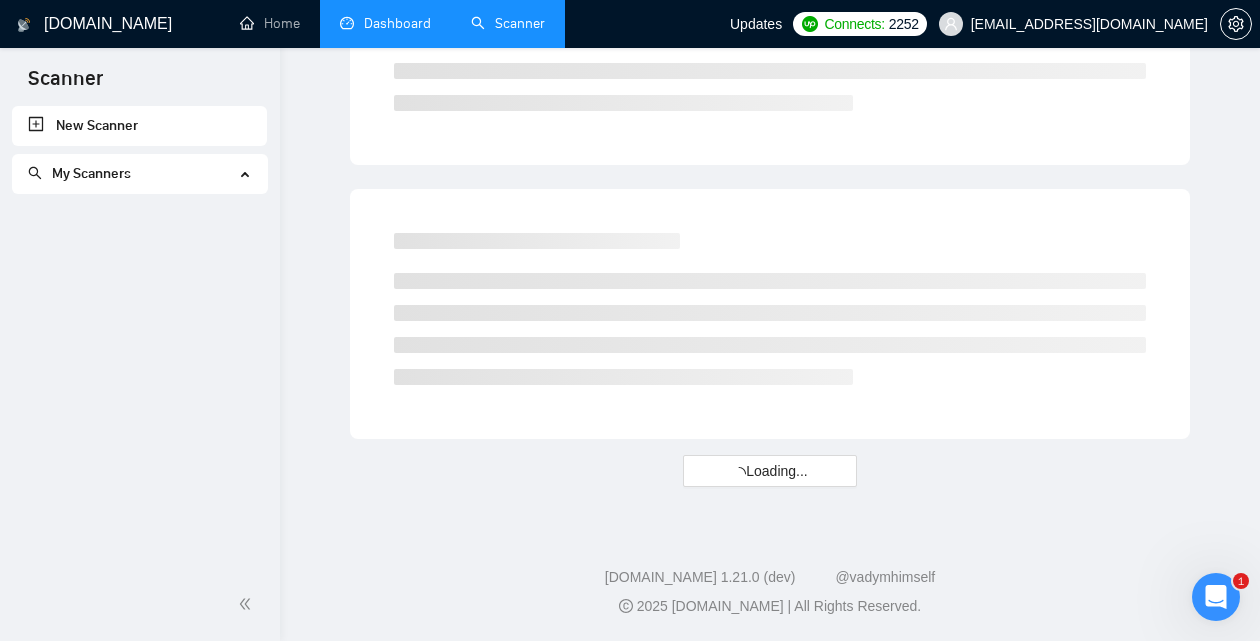 scroll, scrollTop: 0, scrollLeft: 0, axis: both 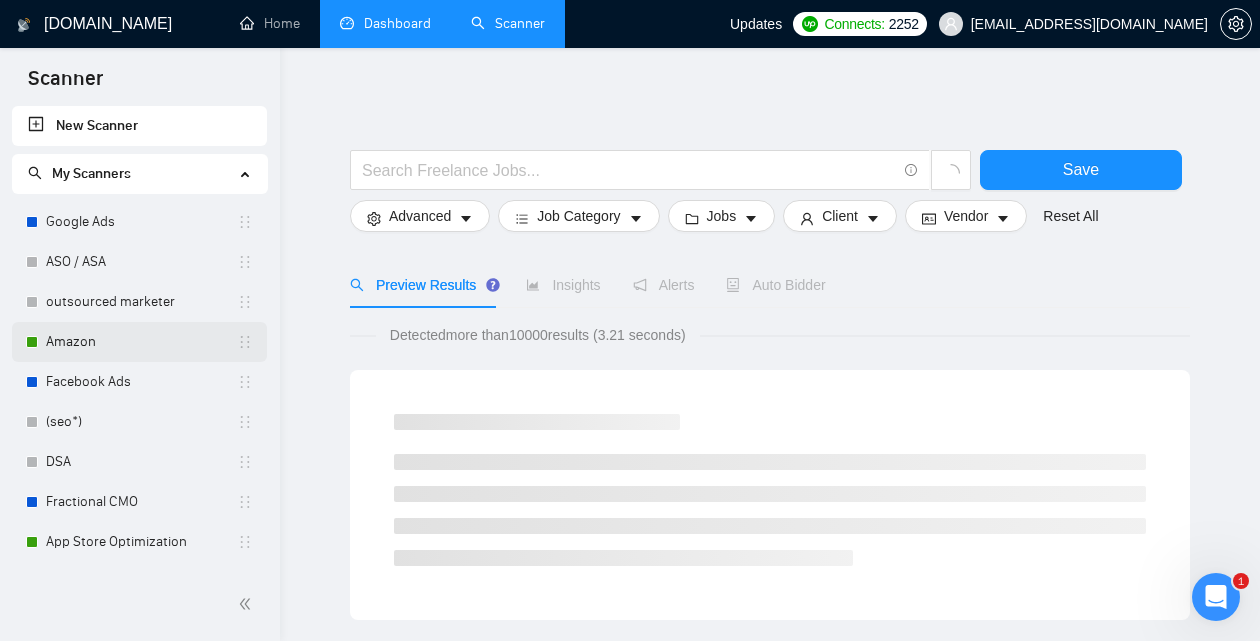 click on "Amazon" at bounding box center [141, 342] 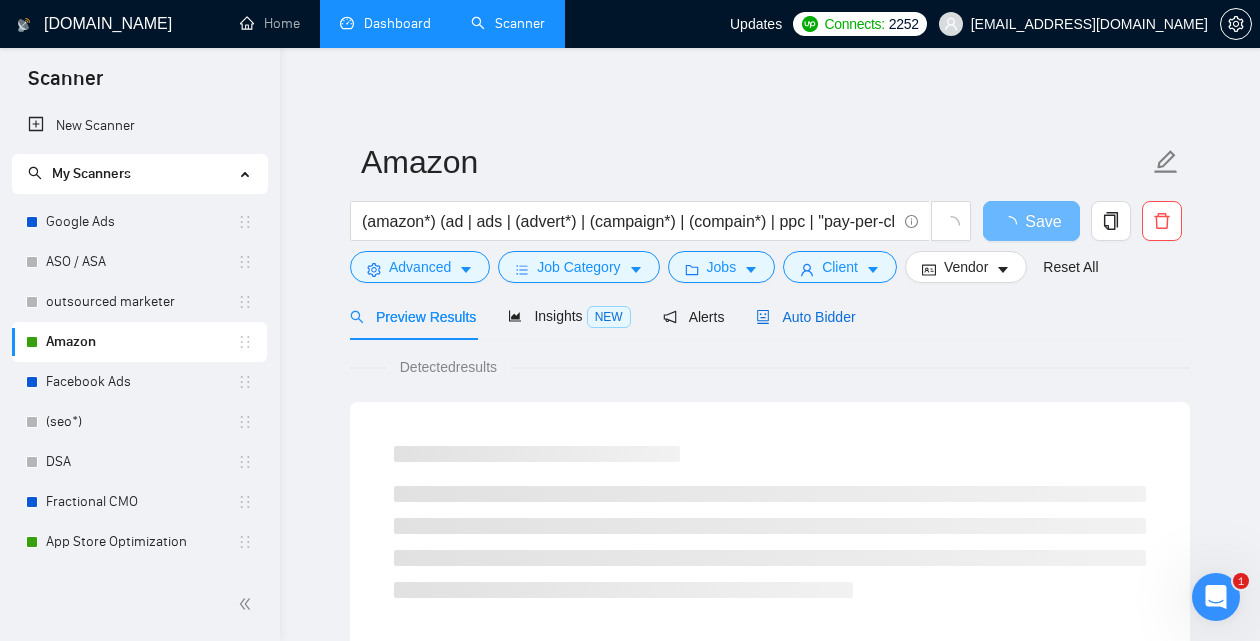click on "Auto Bidder" at bounding box center (805, 317) 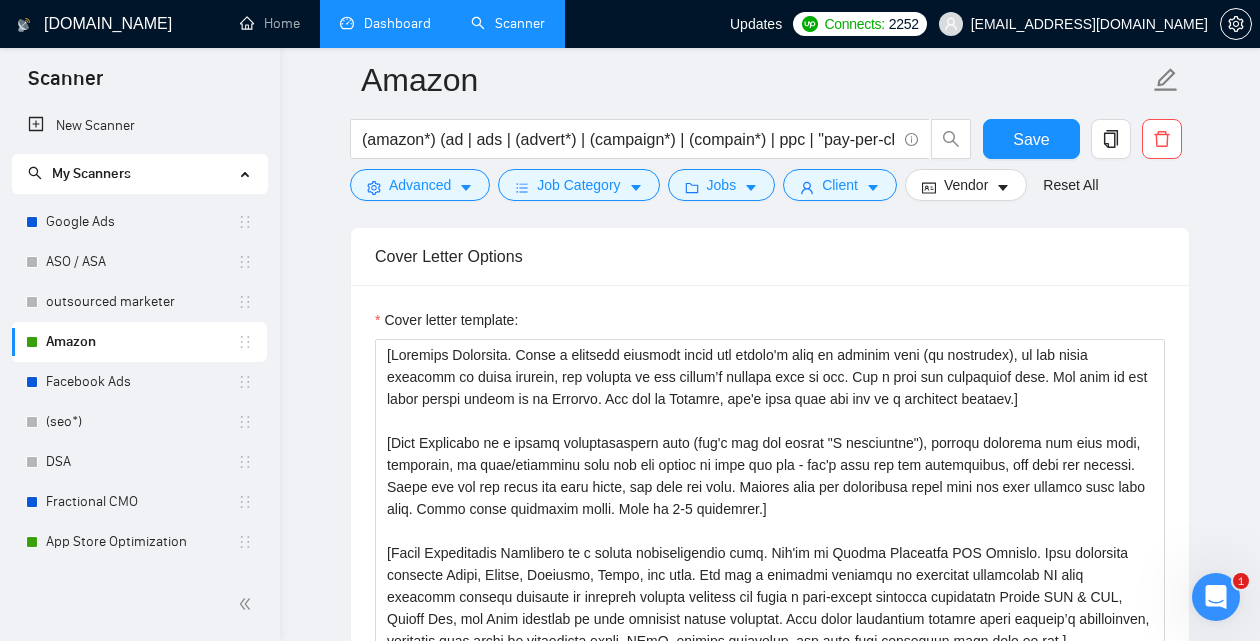 scroll, scrollTop: 1949, scrollLeft: 0, axis: vertical 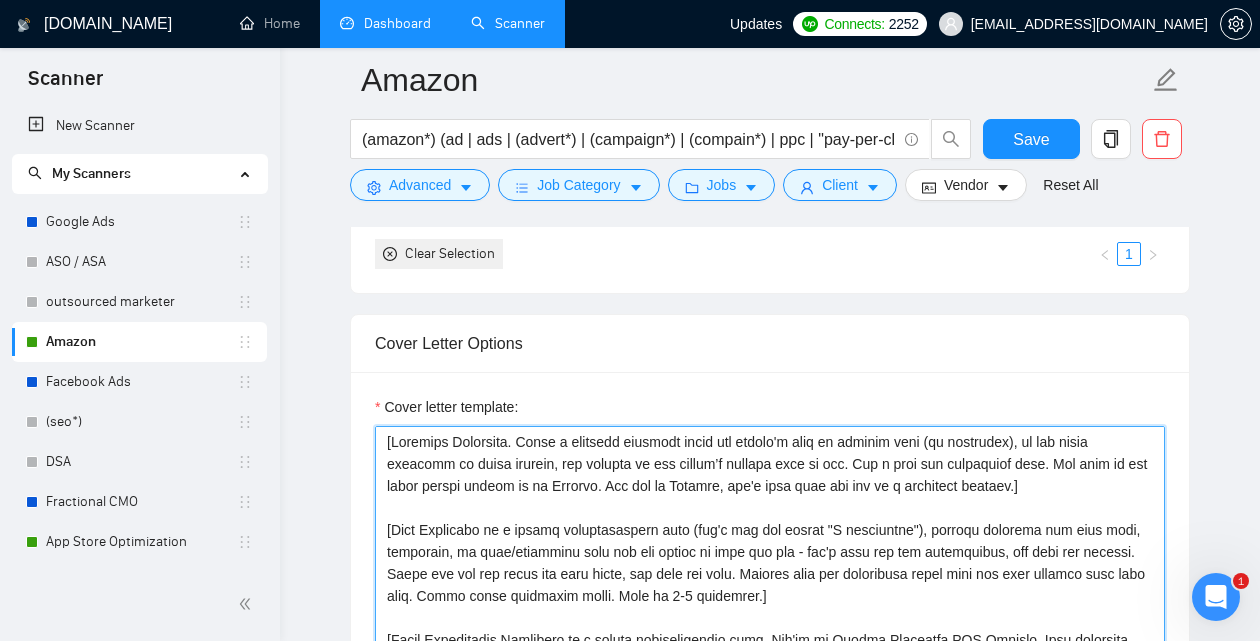 drag, startPoint x: 912, startPoint y: 463, endPoint x: 377, endPoint y: 444, distance: 535.3373 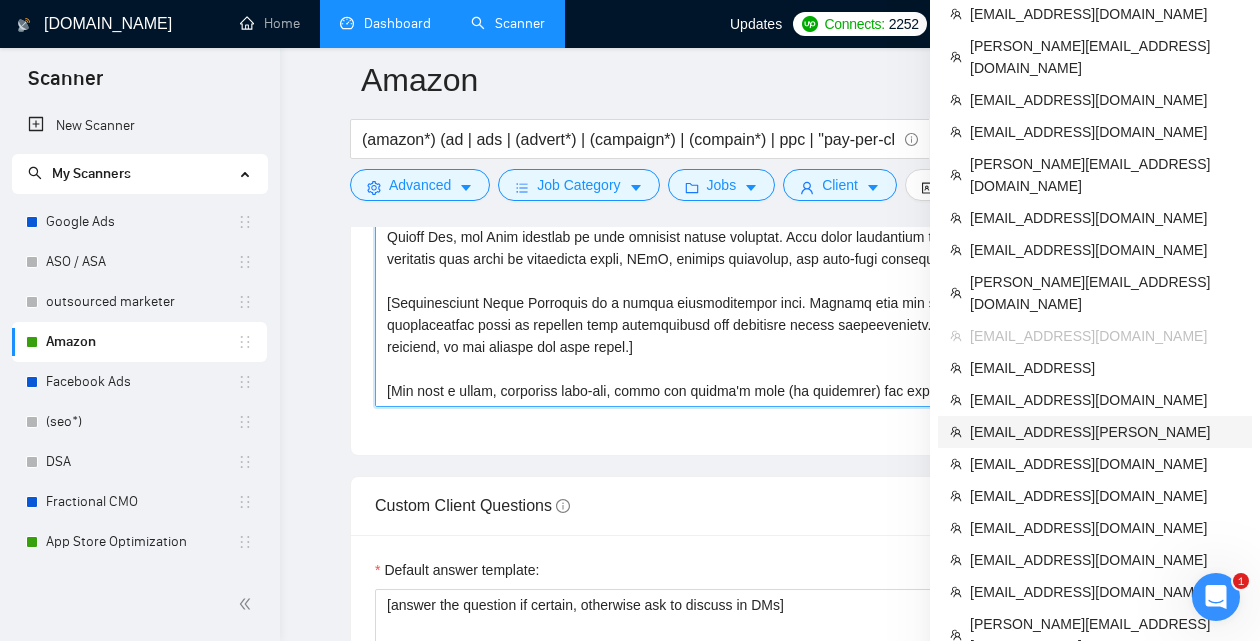 scroll, scrollTop: 2342, scrollLeft: 0, axis: vertical 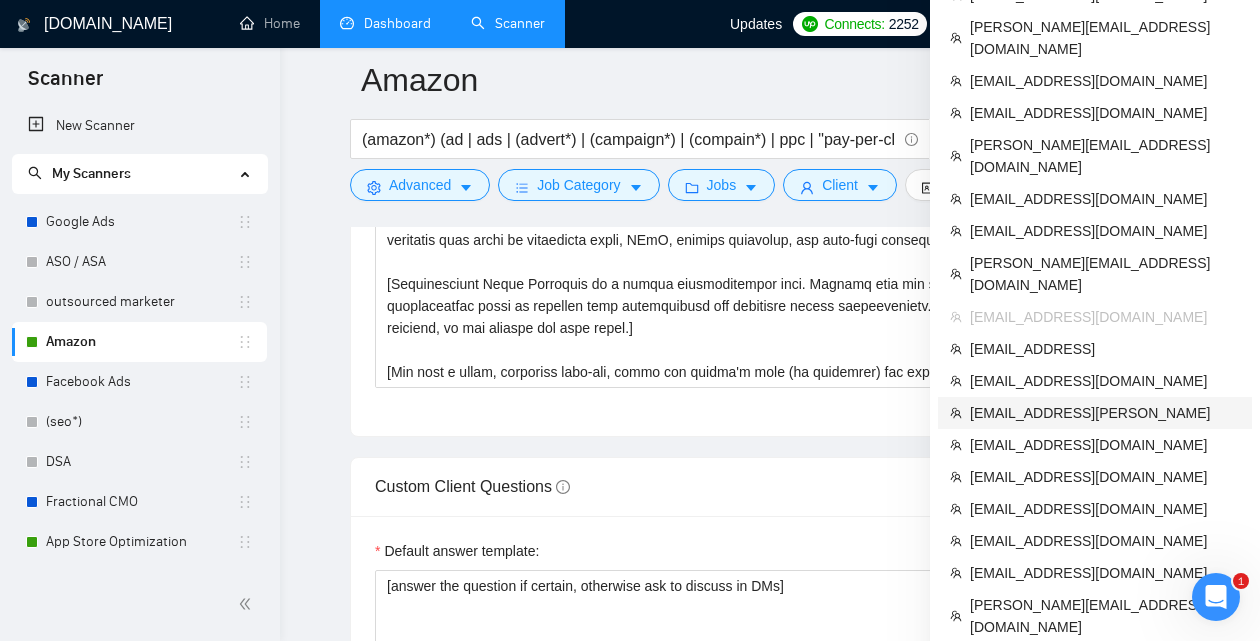 click on "[EMAIL_ADDRESS][PERSON_NAME]" at bounding box center (1105, 413) 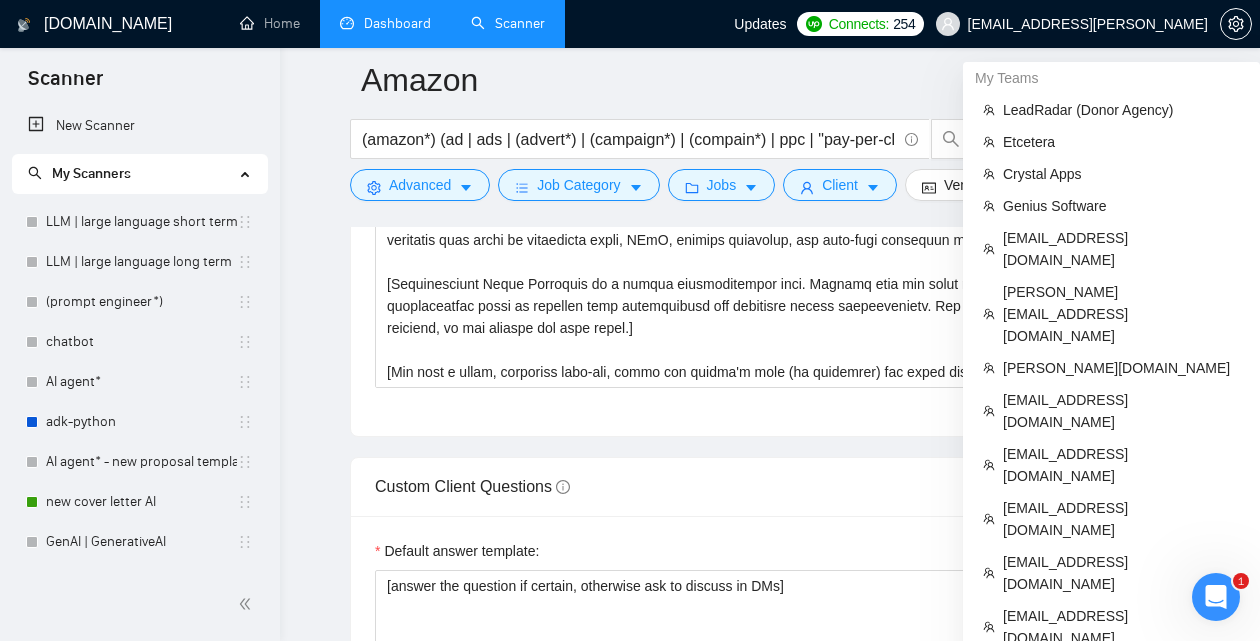 scroll, scrollTop: 0, scrollLeft: 0, axis: both 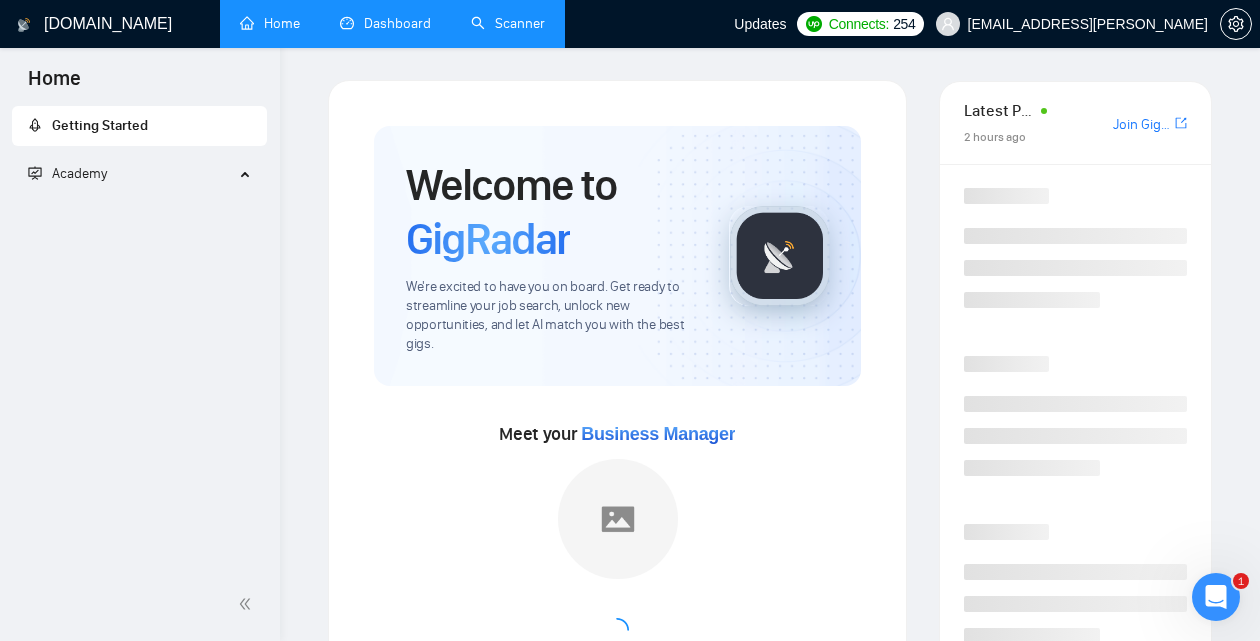 click on "Scanner" at bounding box center [508, 23] 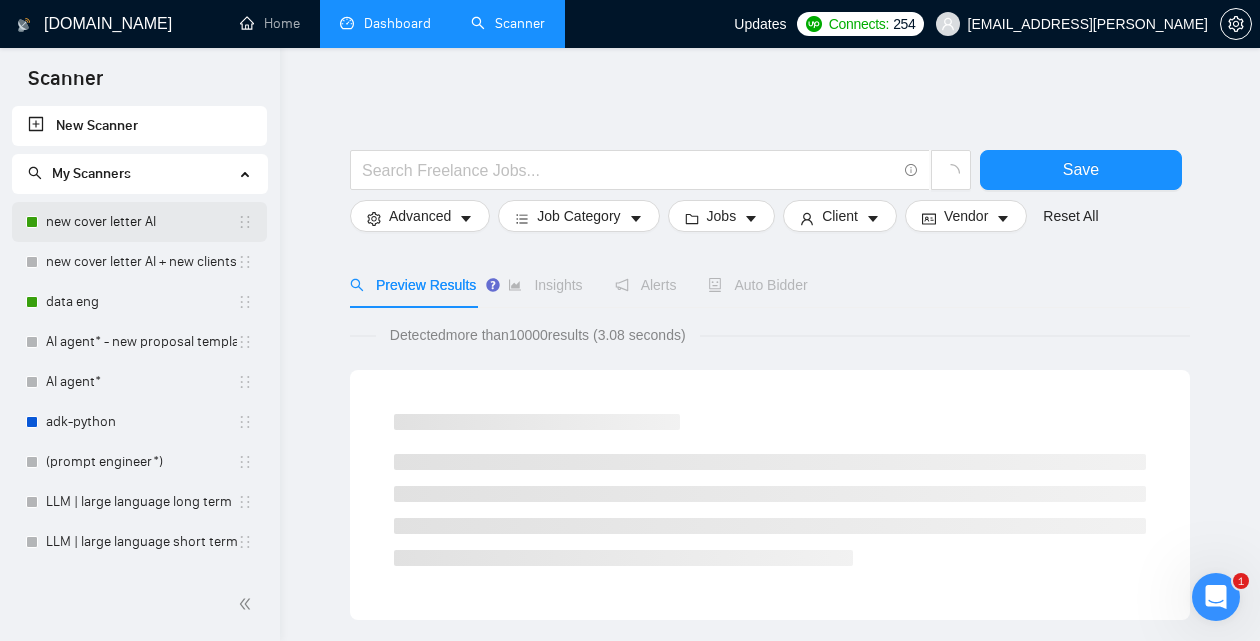 click on "new cover letter AI" at bounding box center [141, 222] 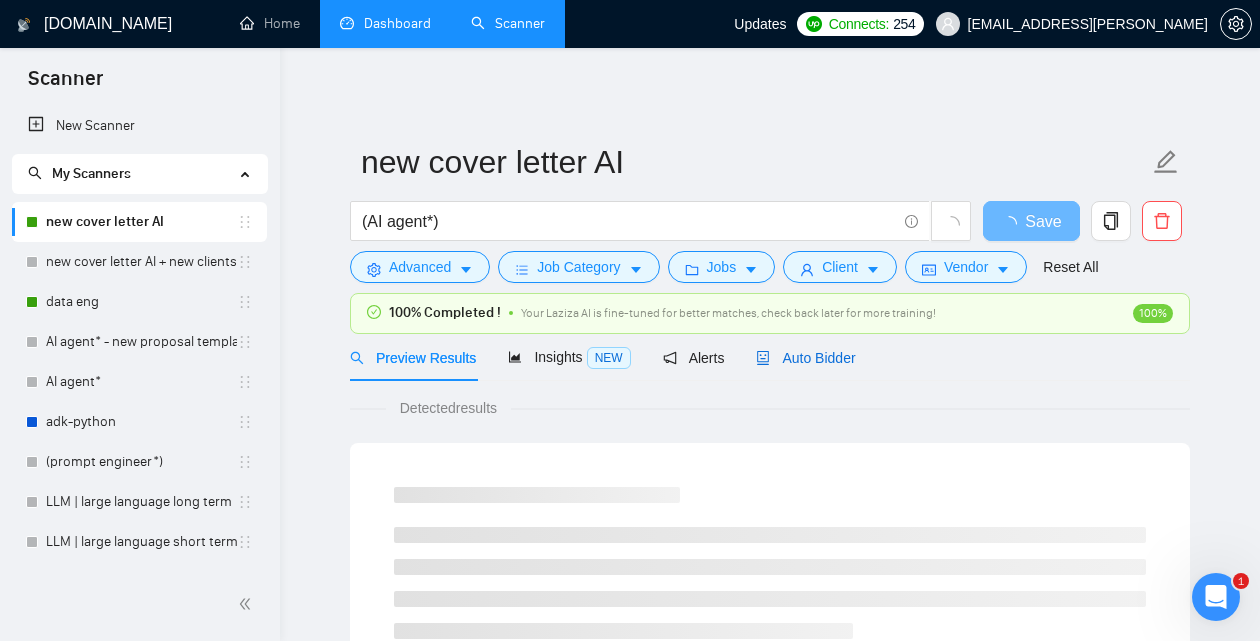 click on "Auto Bidder" at bounding box center [805, 358] 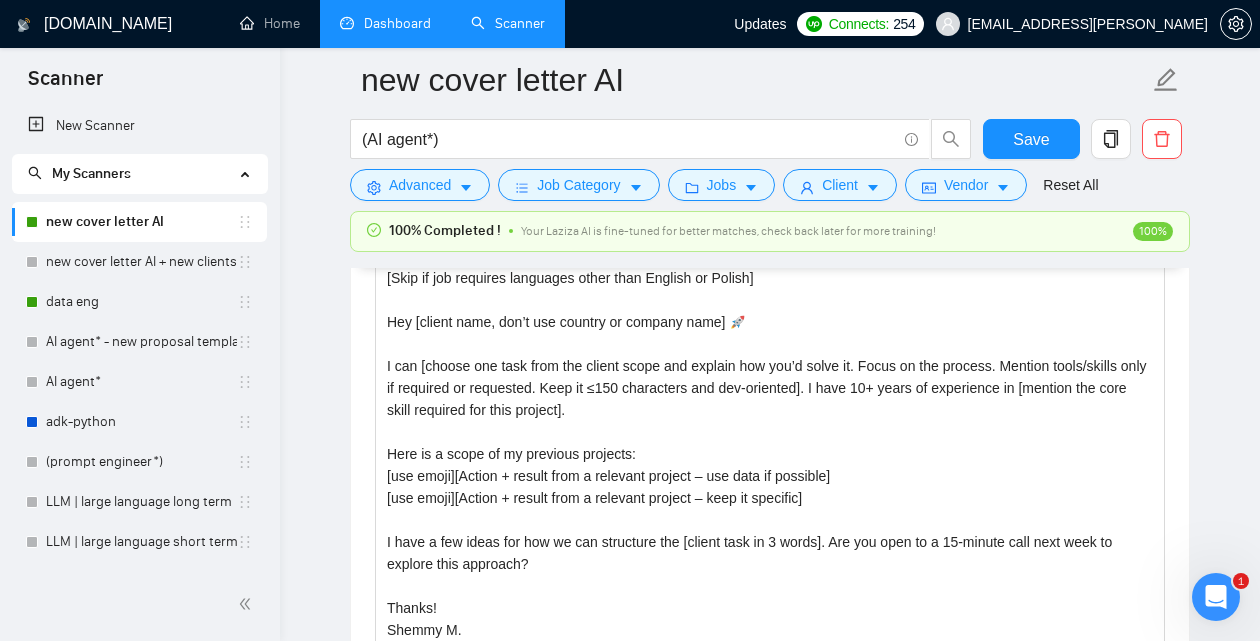 scroll, scrollTop: 1980, scrollLeft: 0, axis: vertical 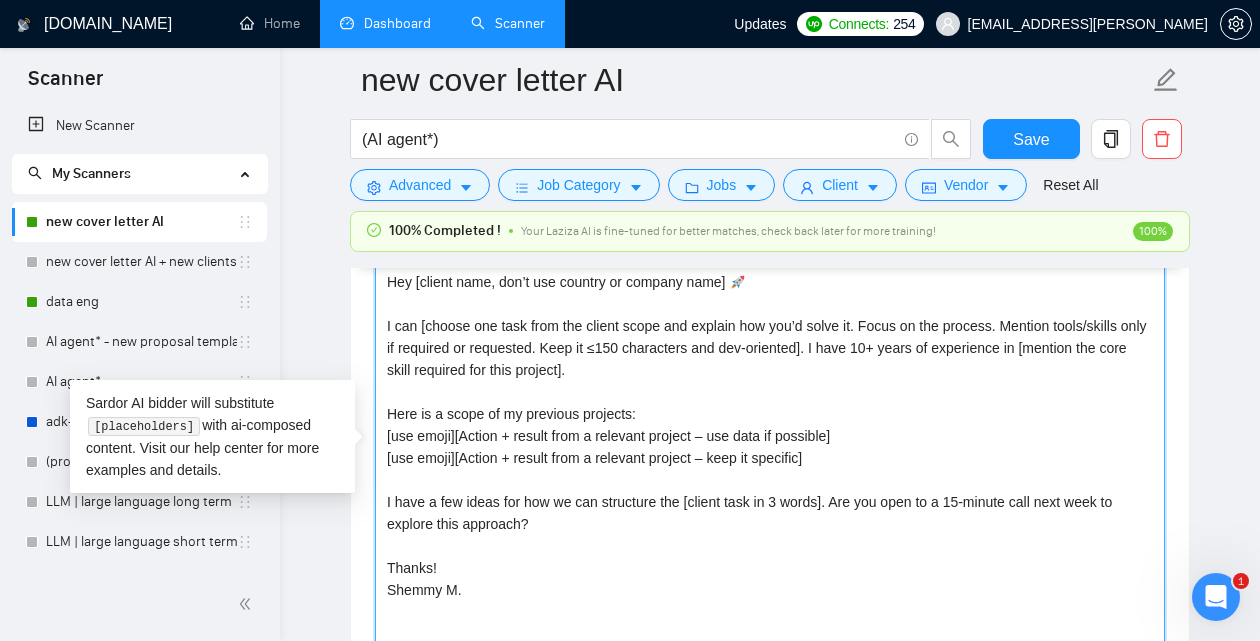 drag, startPoint x: 500, startPoint y: 584, endPoint x: 467, endPoint y: 310, distance: 275.98007 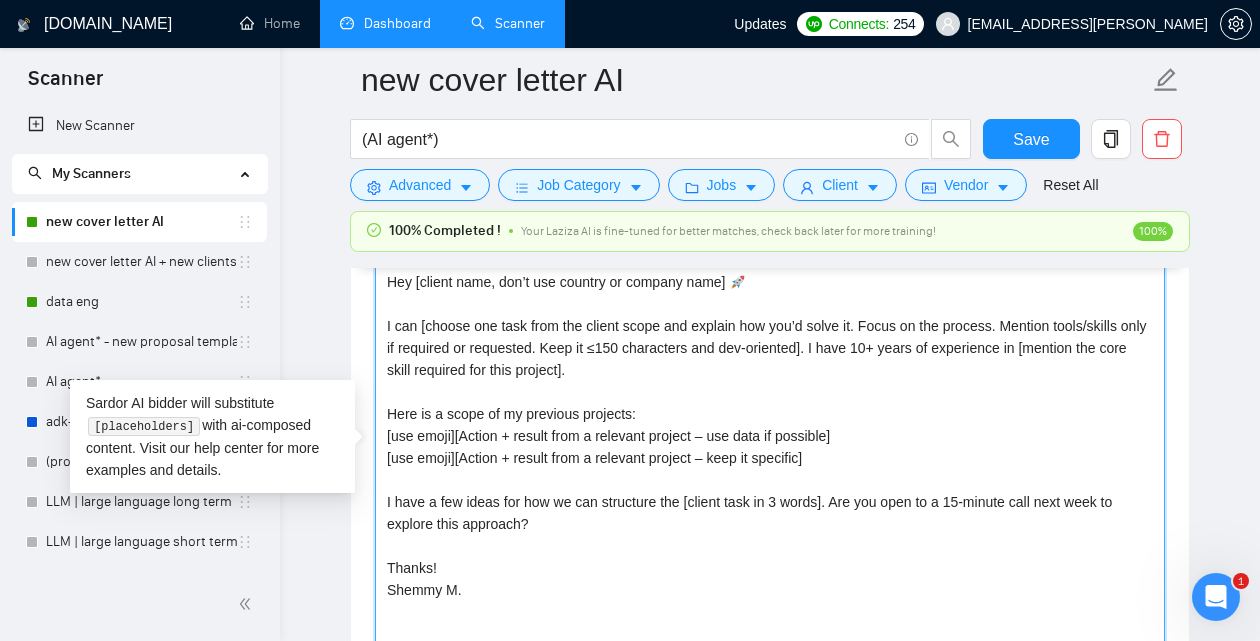 drag, startPoint x: 481, startPoint y: 604, endPoint x: 381, endPoint y: 294, distance: 325.72995 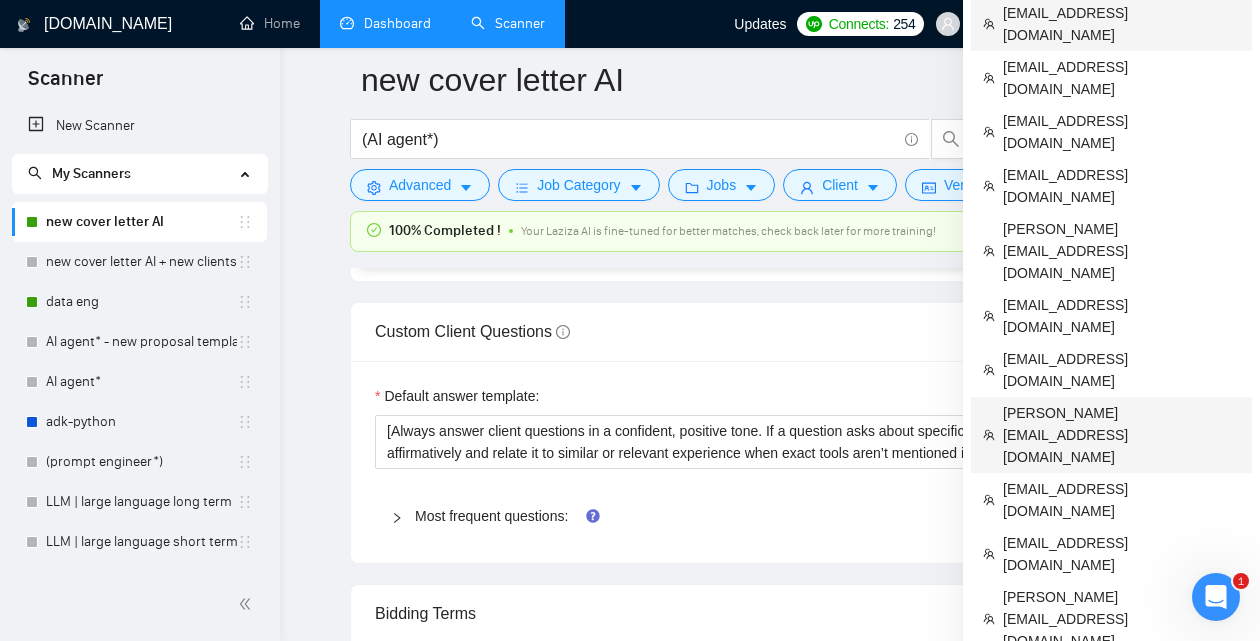 scroll, scrollTop: 2426, scrollLeft: 0, axis: vertical 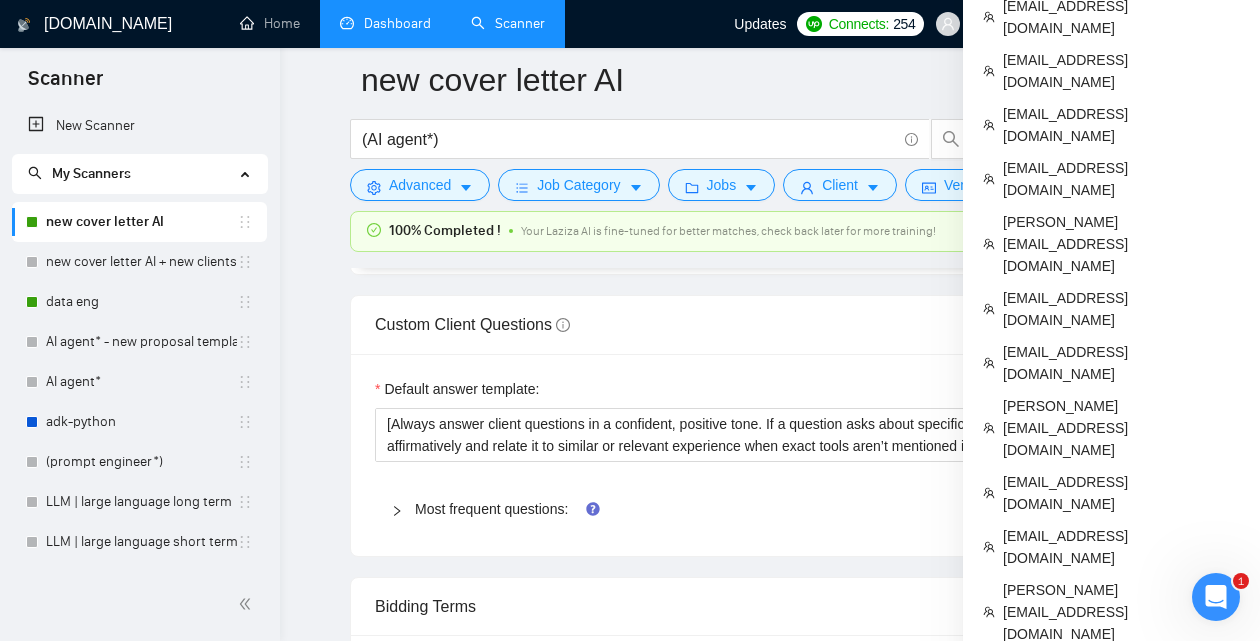 click on "[EMAIL_ADDRESS][DOMAIN_NAME]" at bounding box center [1121, 979] 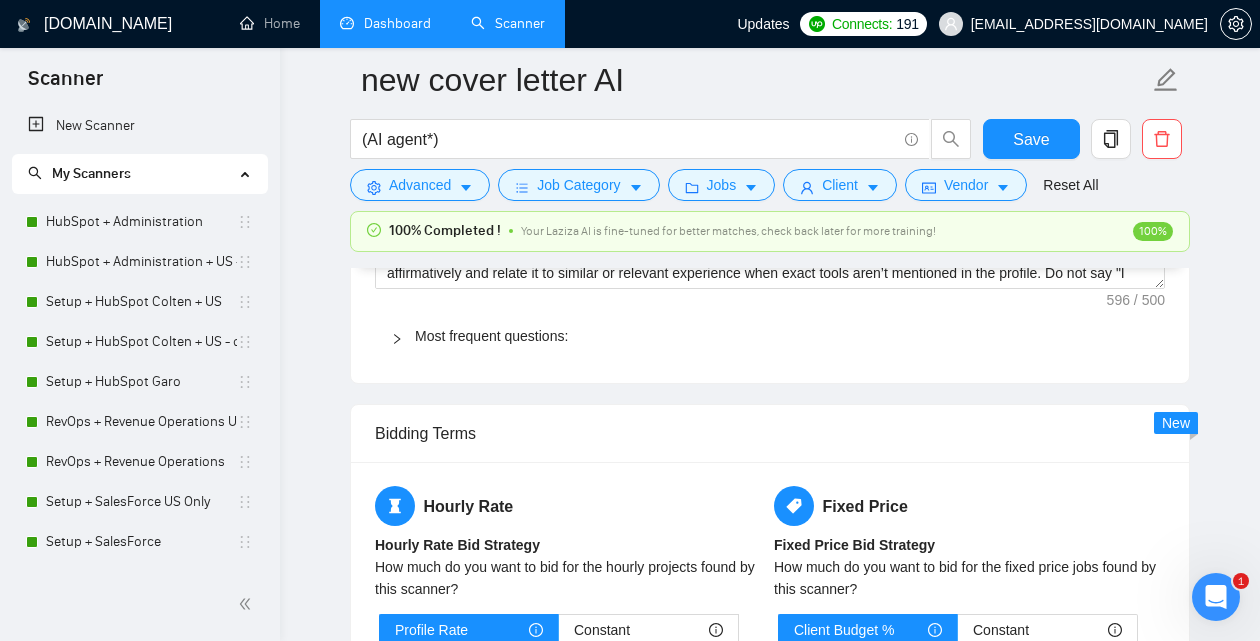 scroll, scrollTop: 0, scrollLeft: 0, axis: both 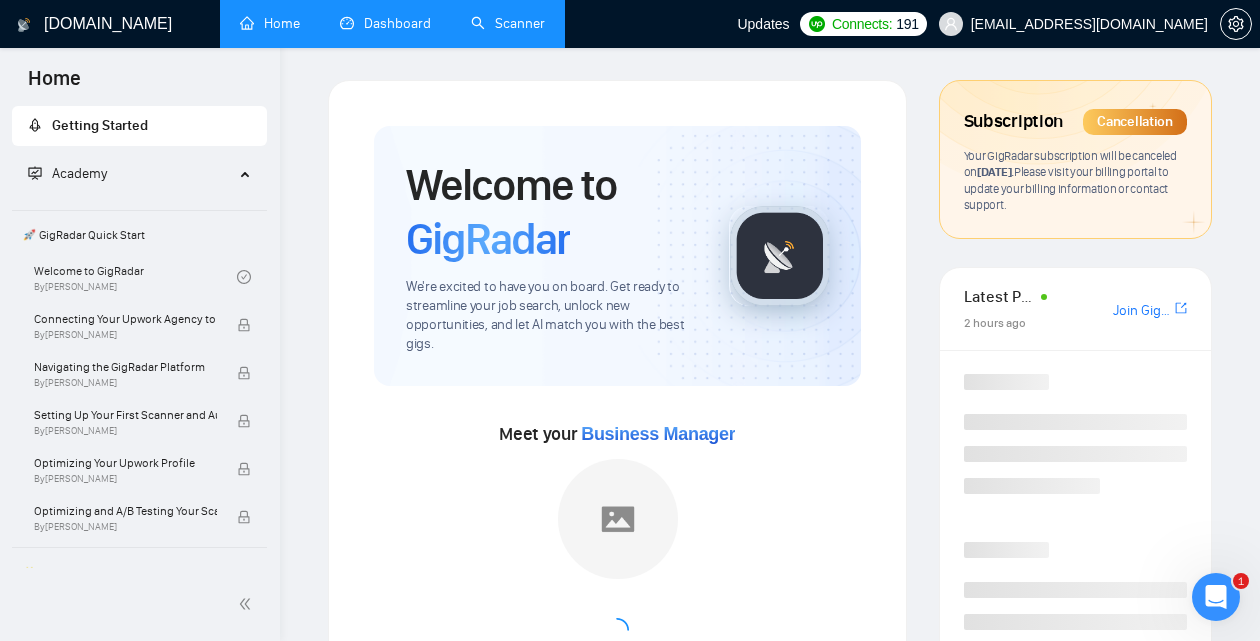 click on "Scanner" at bounding box center [508, 23] 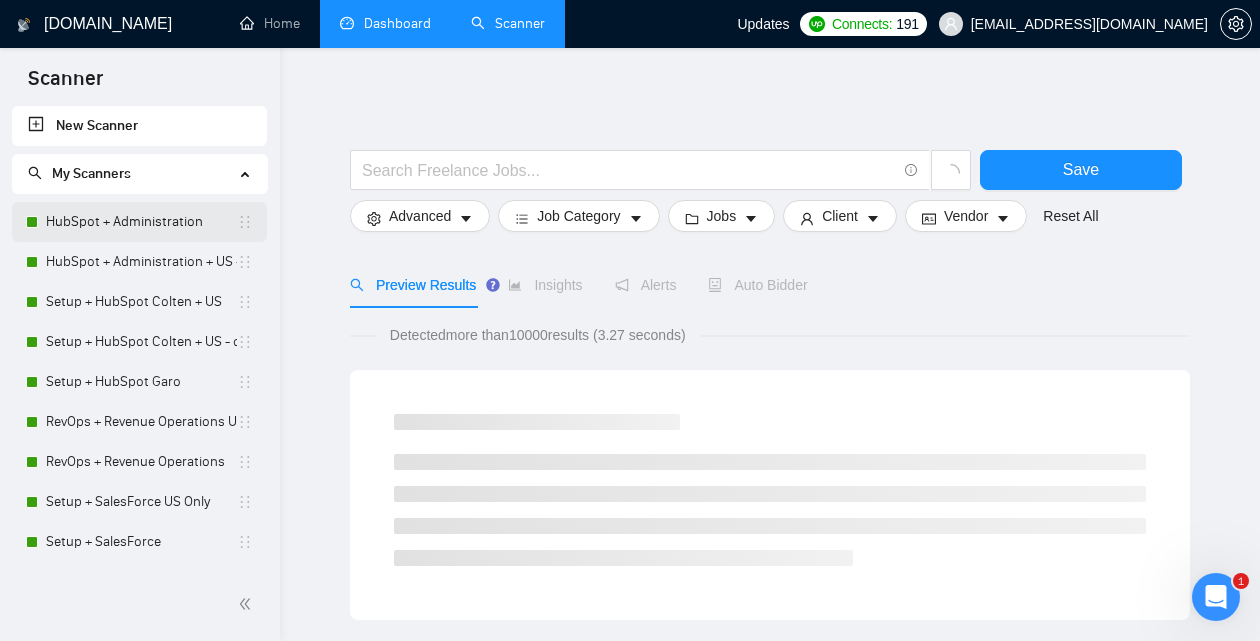 click on "HubSpot + Administration" at bounding box center (141, 222) 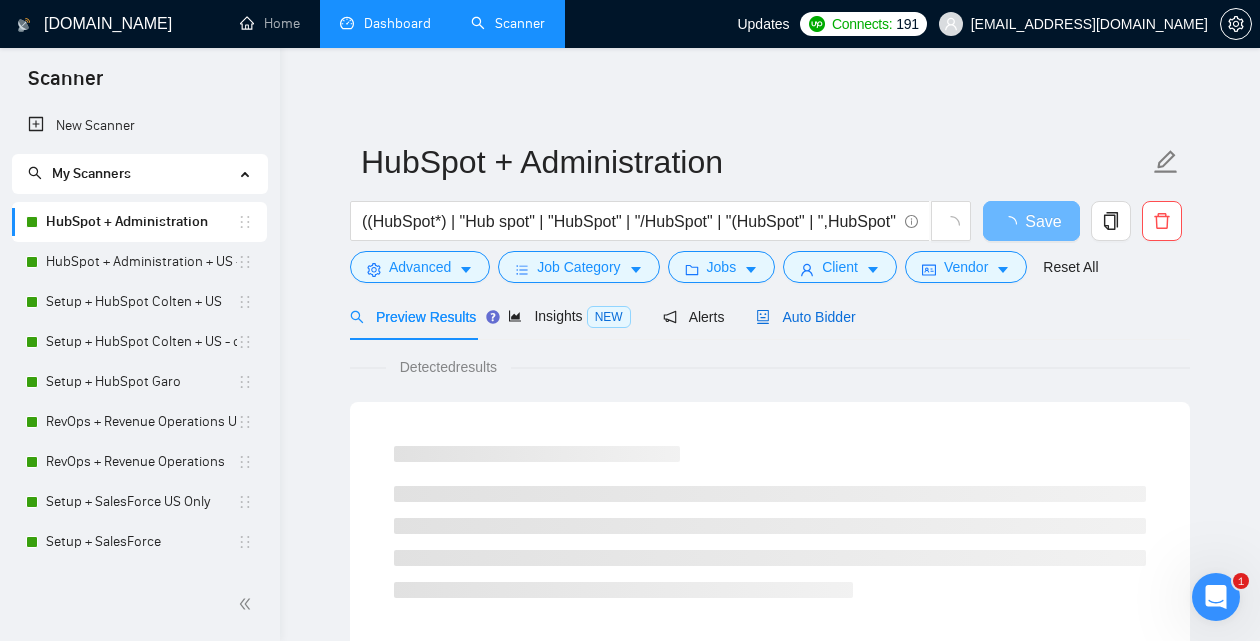 click on "Auto Bidder" at bounding box center (805, 317) 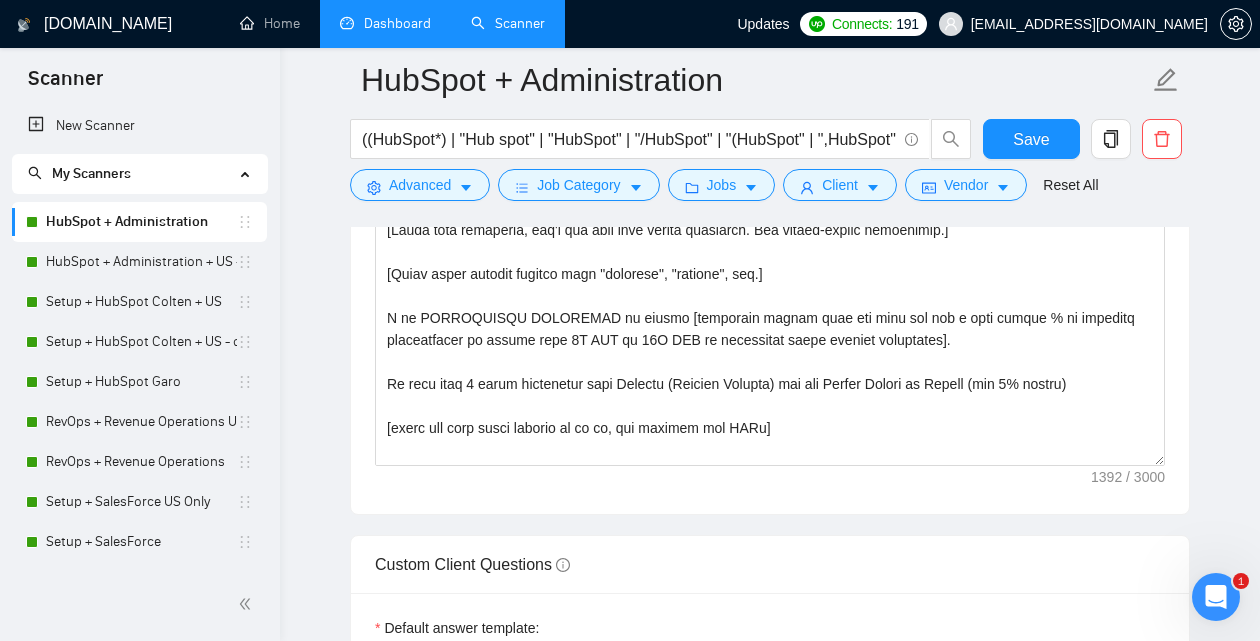 scroll, scrollTop: 1514, scrollLeft: 0, axis: vertical 